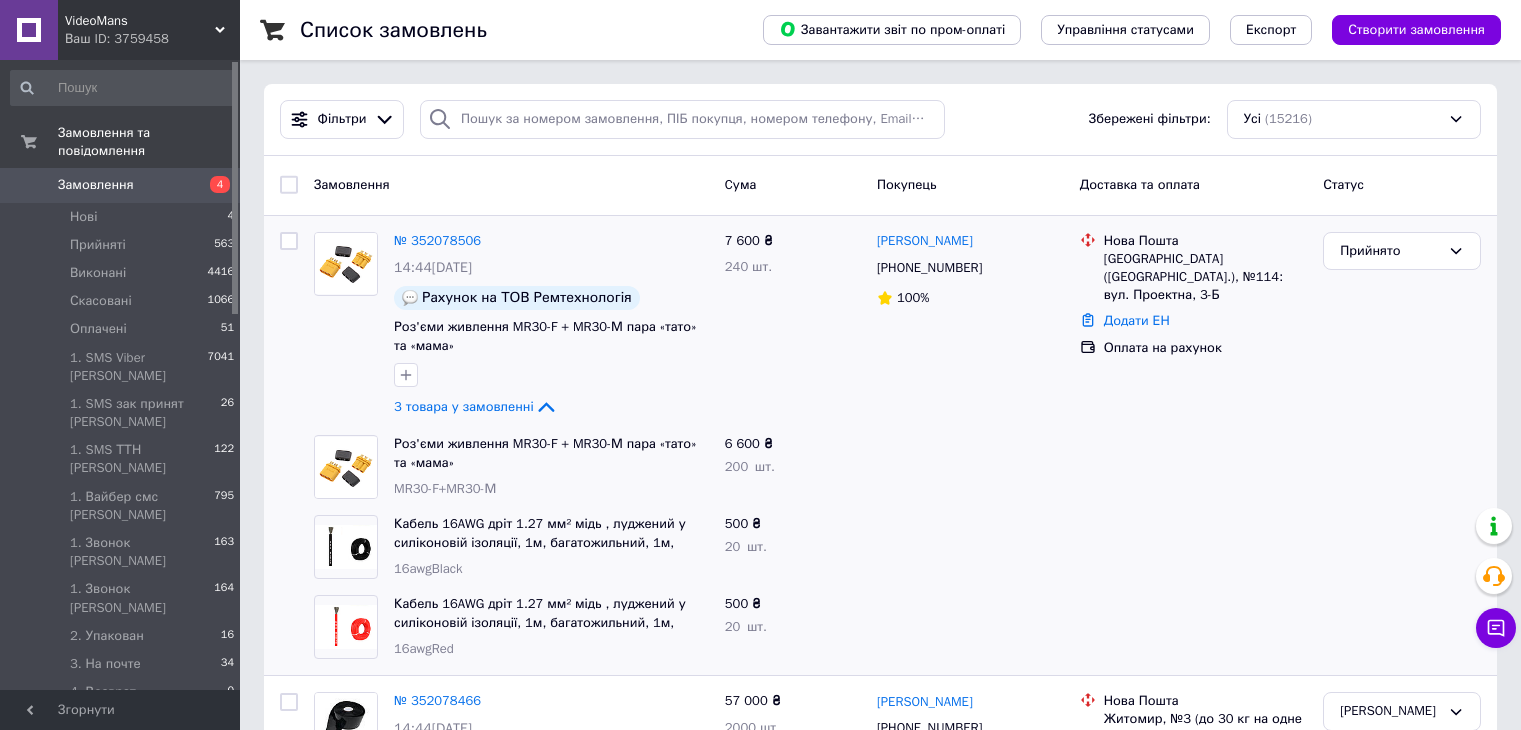 scroll, scrollTop: 0, scrollLeft: 0, axis: both 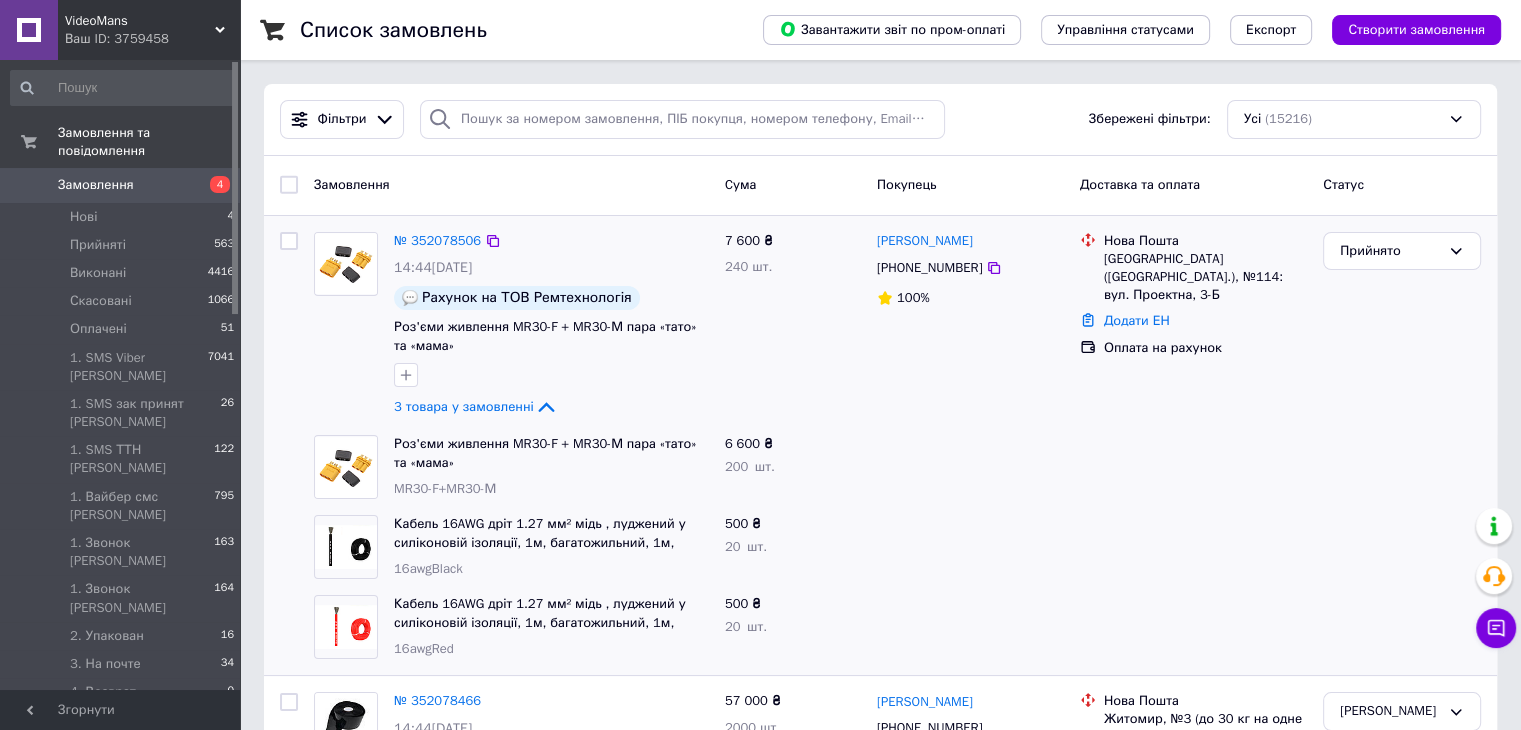 drag, startPoint x: 1056, startPoint y: 500, endPoint x: 602, endPoint y: 264, distance: 511.6757 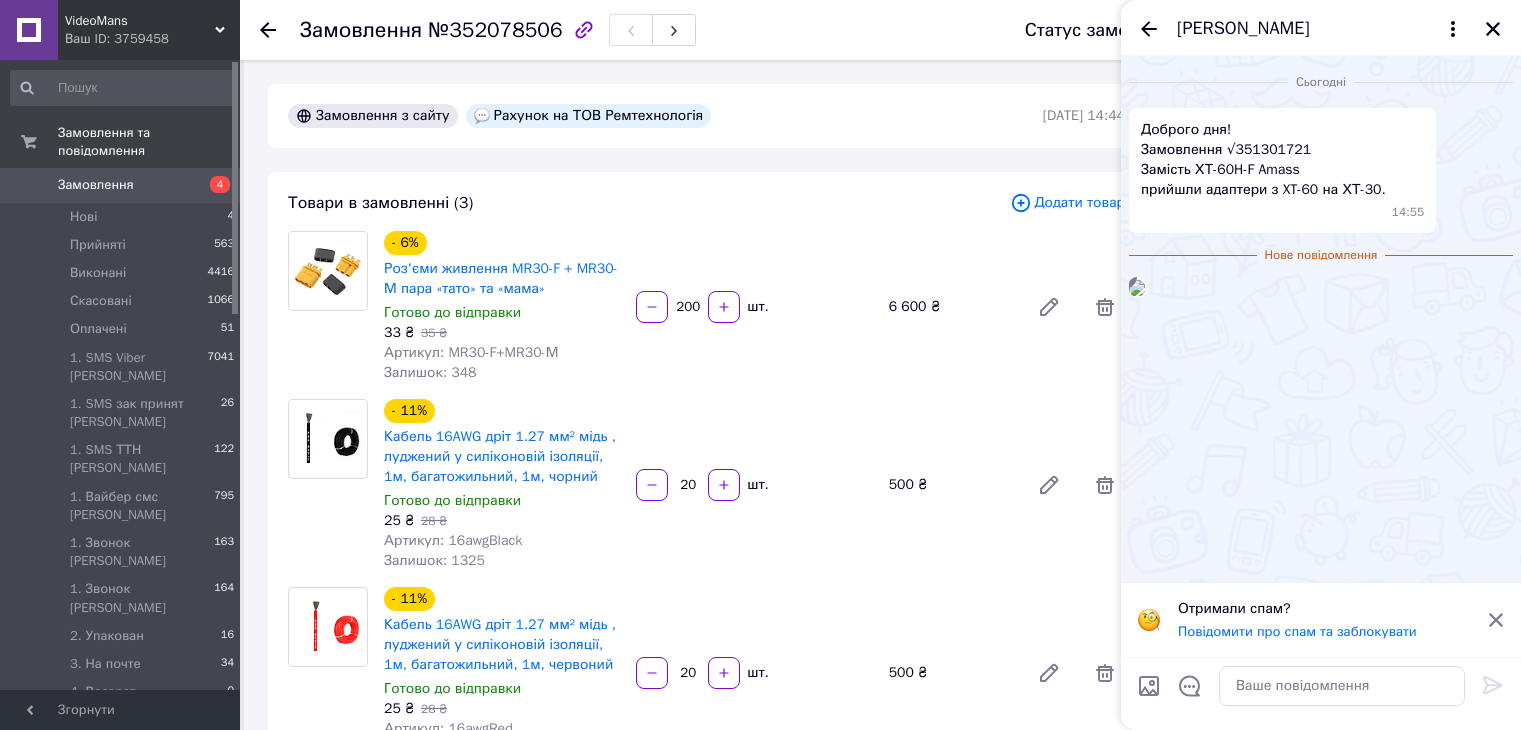 scroll, scrollTop: 0, scrollLeft: 0, axis: both 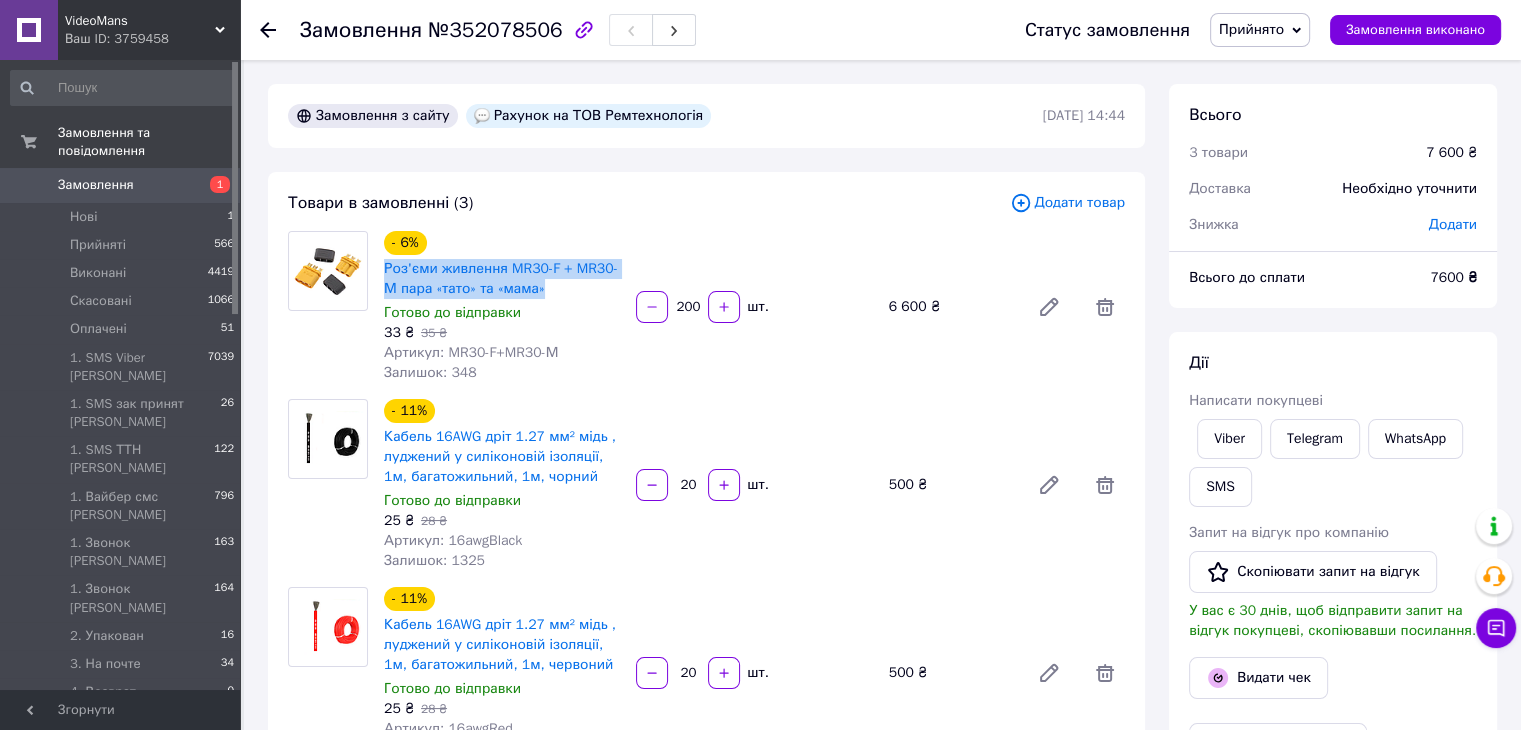 drag, startPoint x: 548, startPoint y: 285, endPoint x: 380, endPoint y: 274, distance: 168.35974 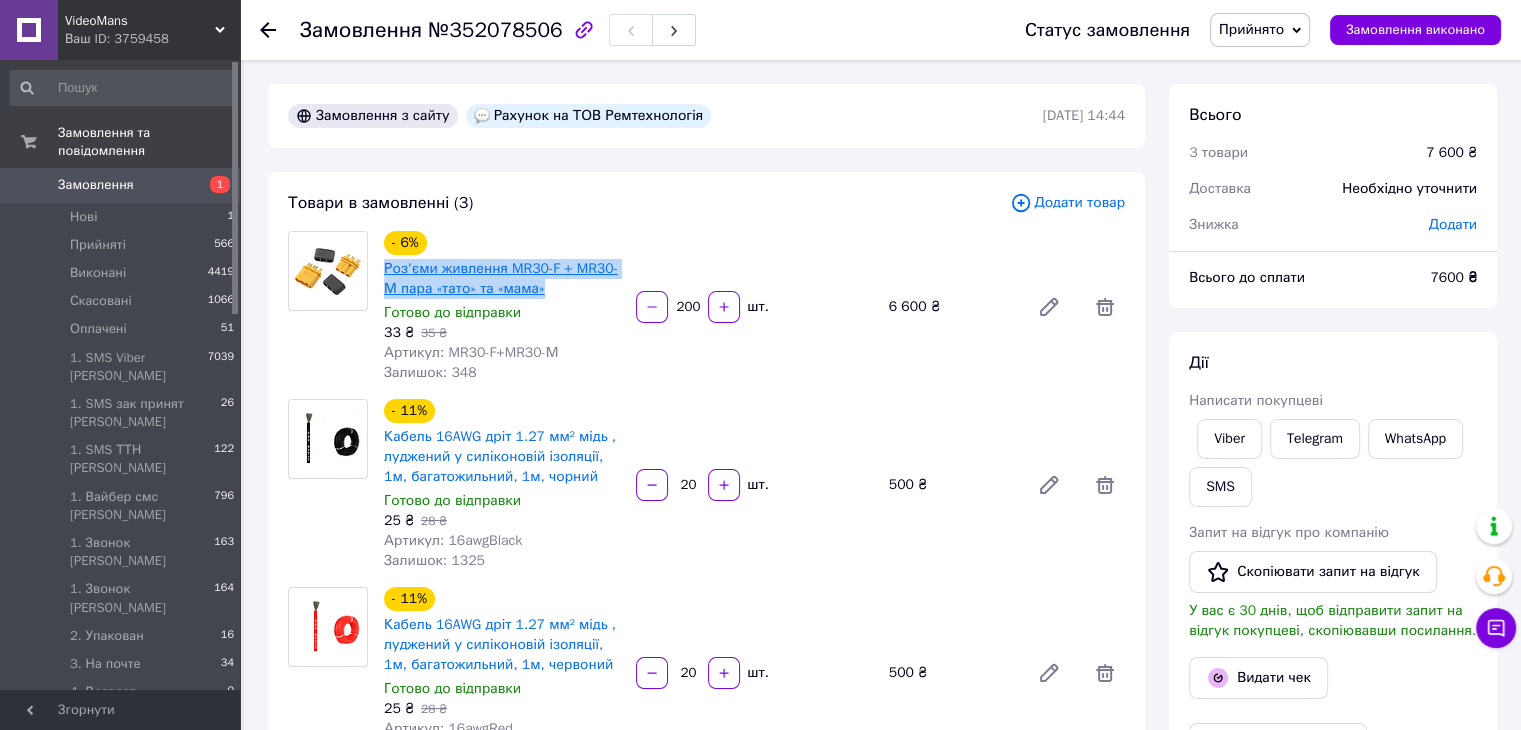 copy on "Роз'єми живлення MR30-F + MR30-М пара «тато» та «мама»" 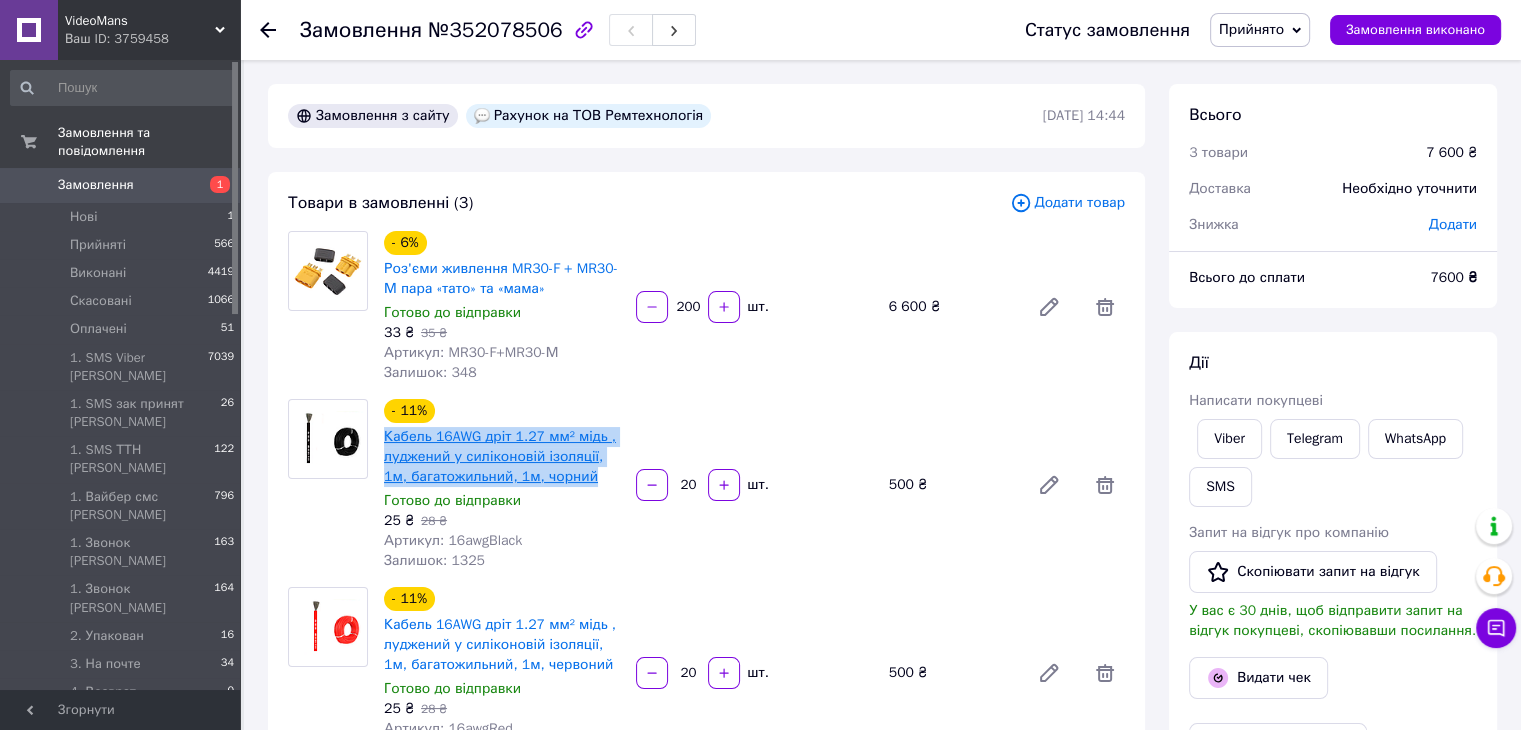 drag, startPoint x: 580, startPoint y: 489, endPoint x: 386, endPoint y: 440, distance: 200.09248 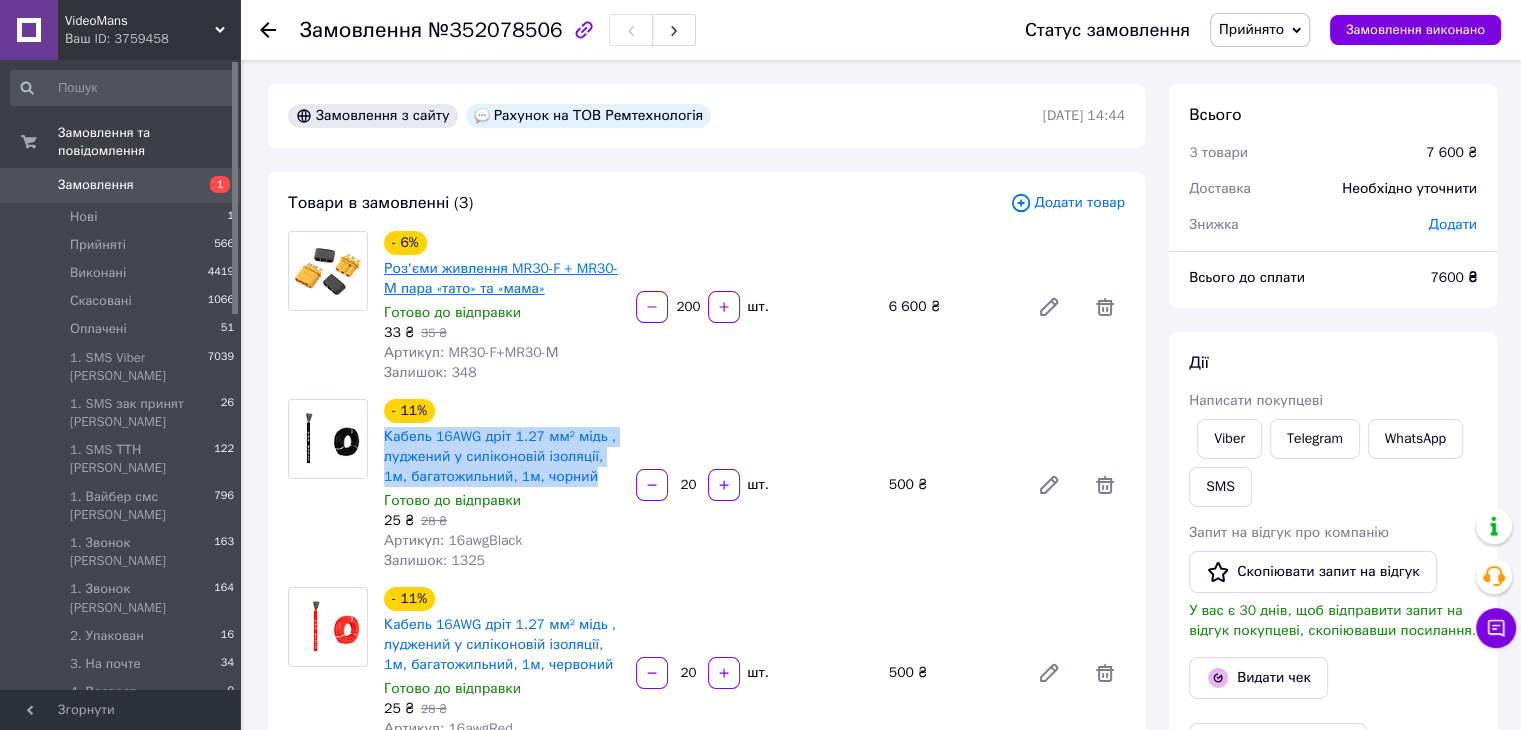 copy on "Кабель 16AWG дріт 1.27 мм² мідь , луджений у силіконовій ізоляції, 1м, багатожильний, 1м, чорний" 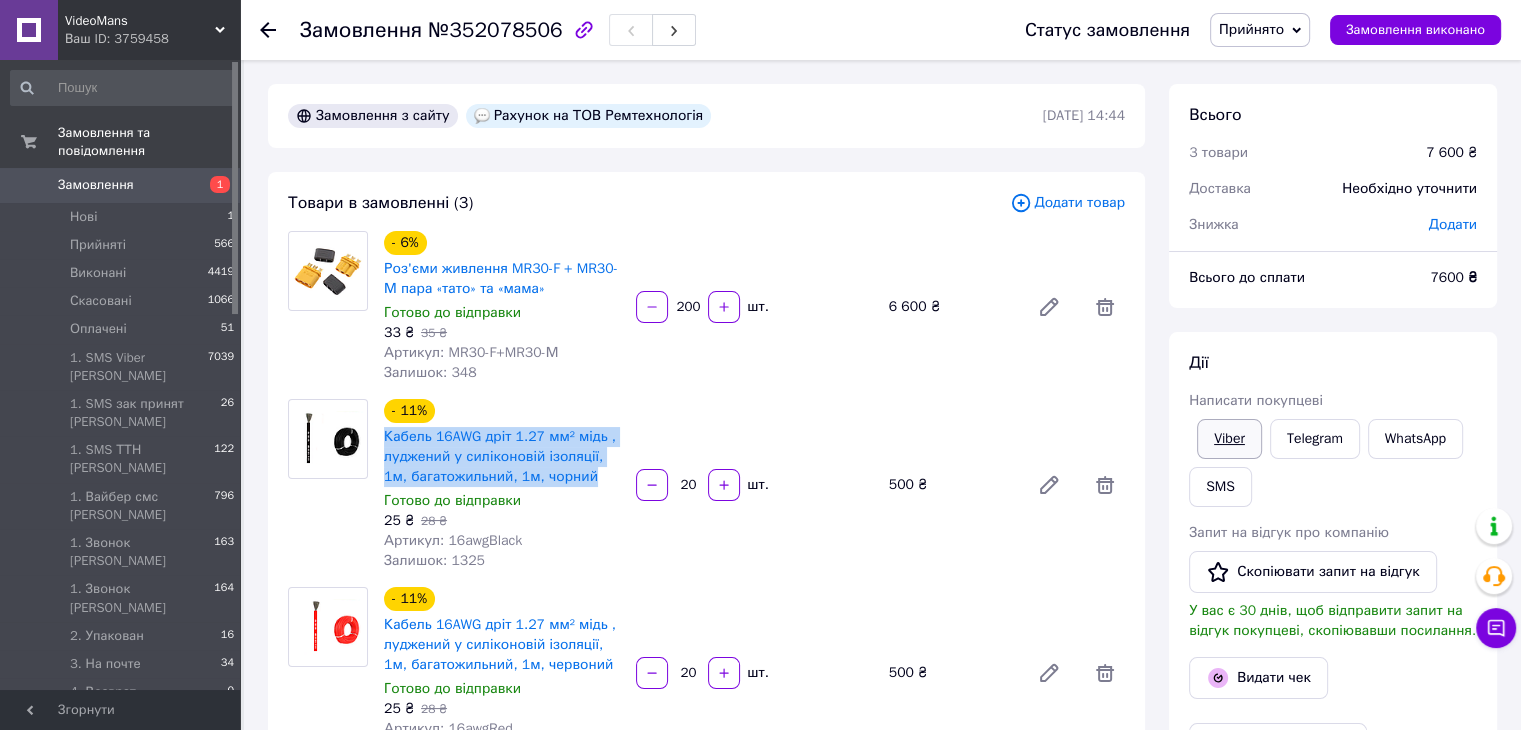click on "Viber" at bounding box center (1229, 439) 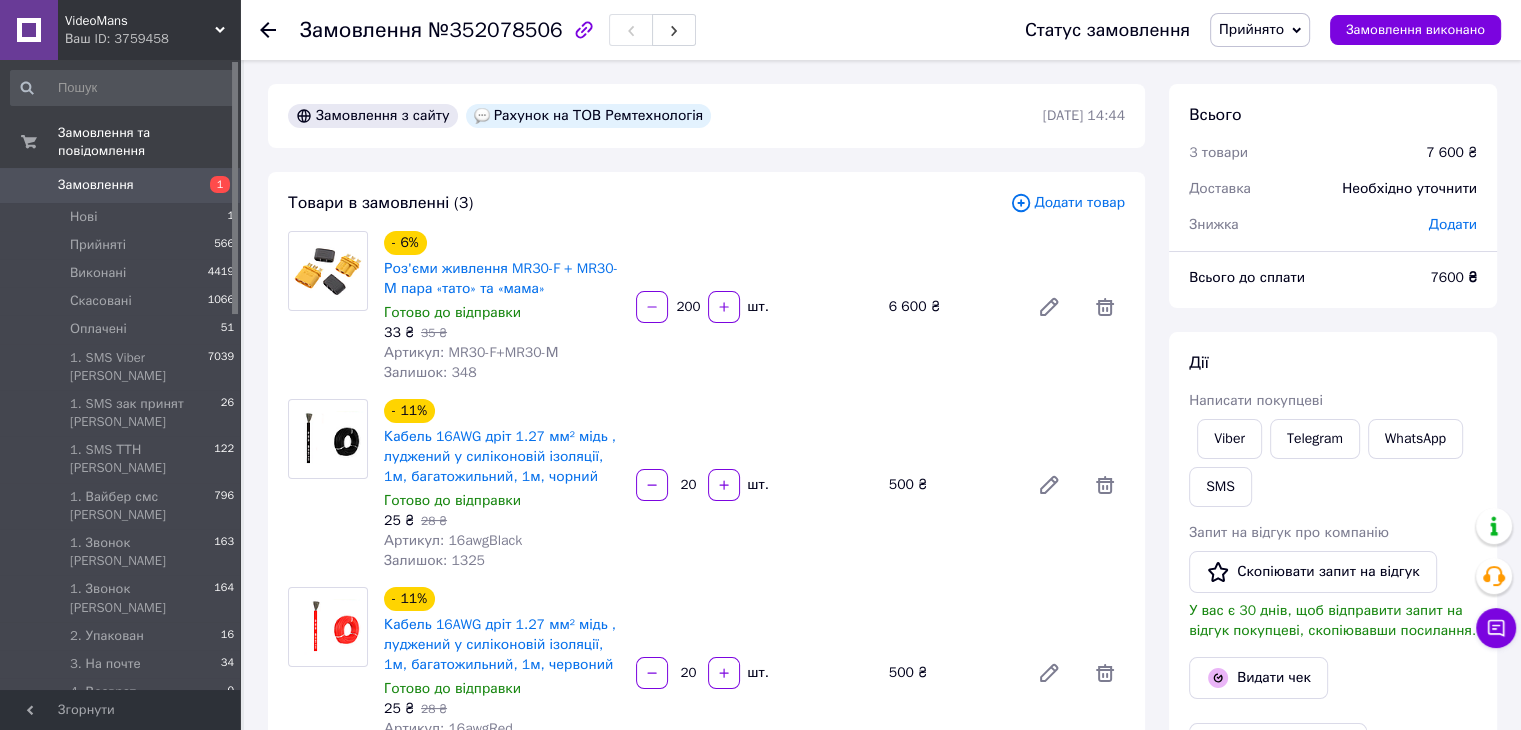 click on "Всього 3 товари 7 600 ₴ Доставка Необхідно уточнити Знижка Додати Всього до сплати 7600 ₴ Дії Написати покупцеві Viber Telegram WhatsApp SMS Запит на відгук про компанію   Скопіювати запит на відгук У вас є 30 днів, щоб відправити запит на відгук покупцеві, скопіювавши посилання.   Видати чек   Завантажити PDF   Друк PDF   Дублювати замовлення Мітки Особисті нотатки, які бачите лише ви. З їх допомогою можна фільтрувати замовлення Примітки Залишилося 300 символів Очистити Зберегти" at bounding box center (1333, 726) 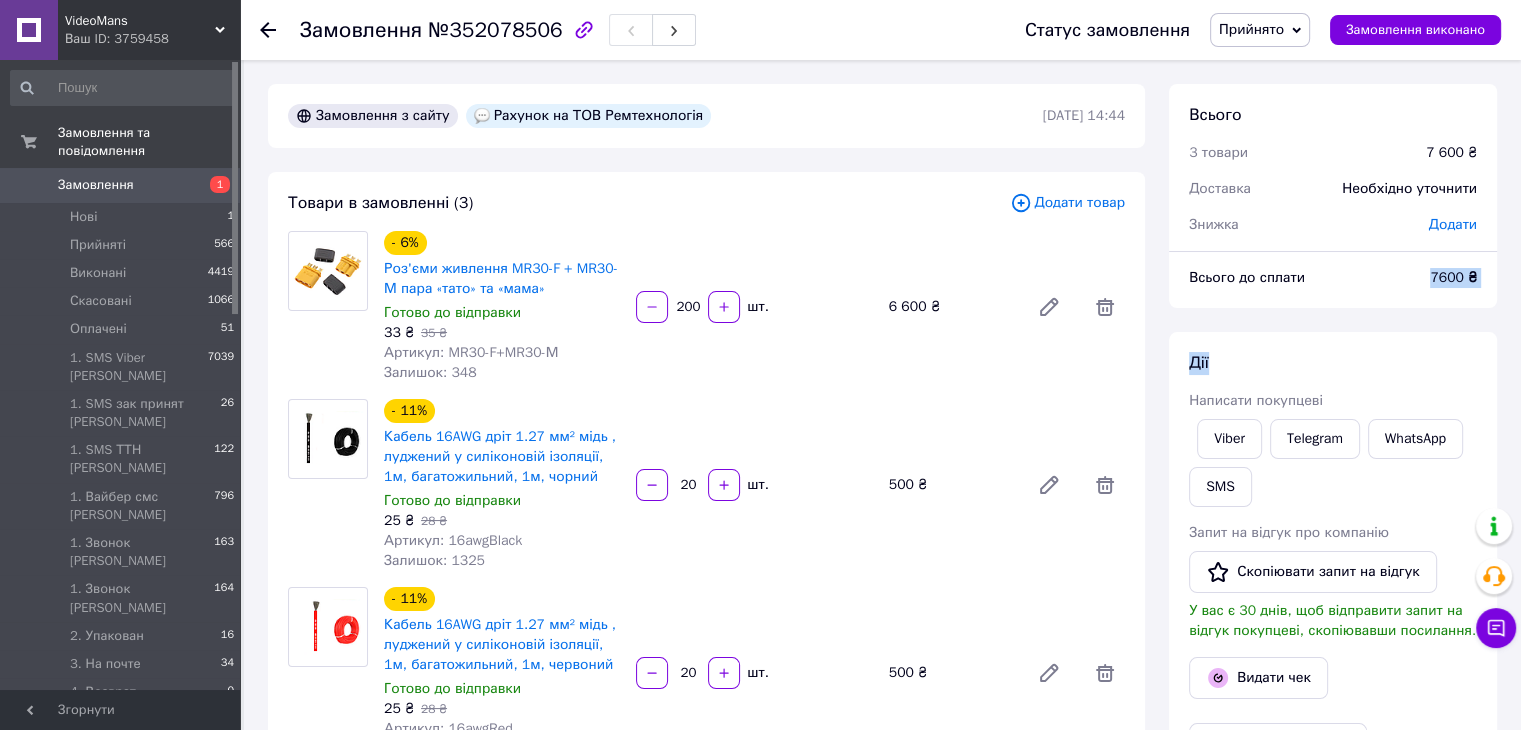 click on "Прийнято" at bounding box center [1251, 29] 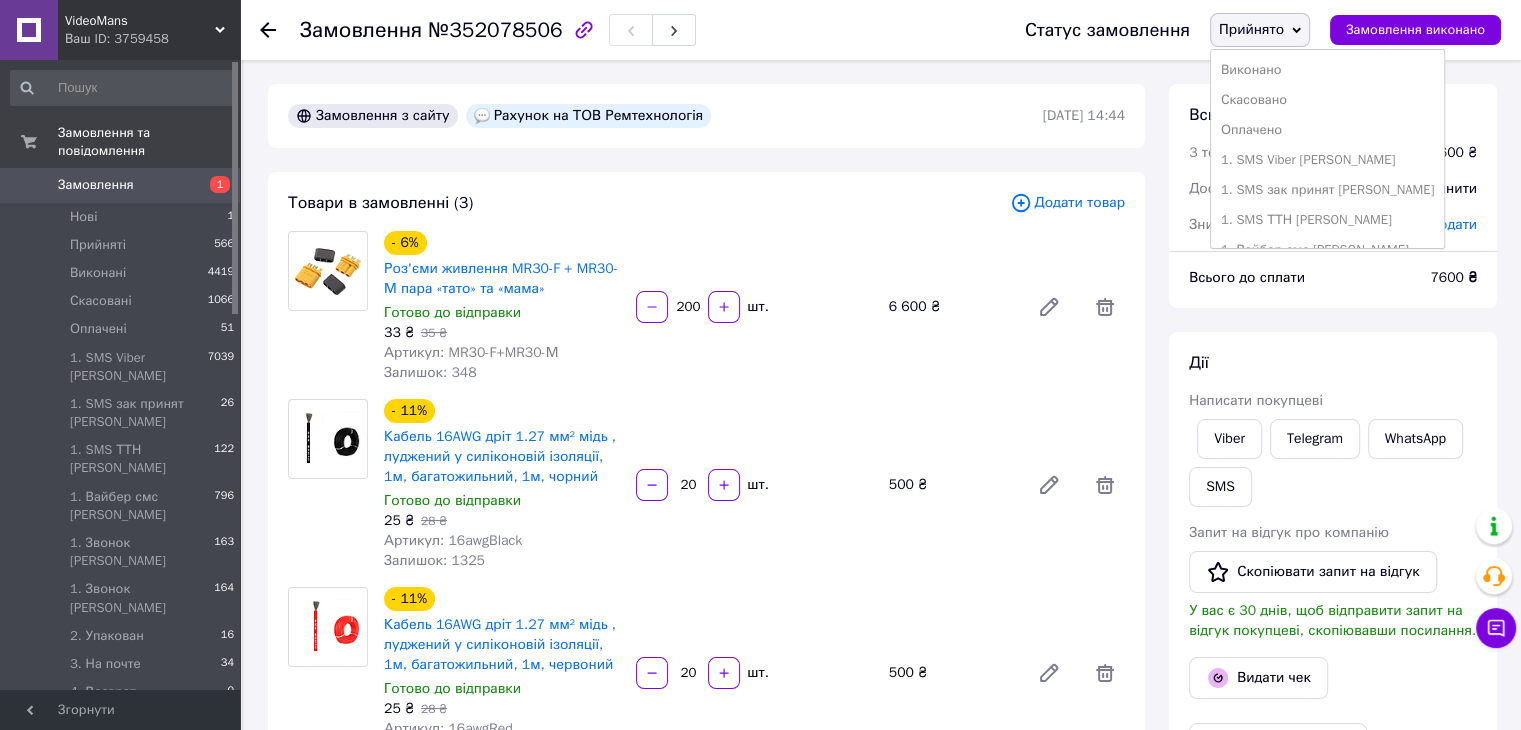drag, startPoint x: 1292, startPoint y: 157, endPoint x: 1192, endPoint y: 37, distance: 156.20499 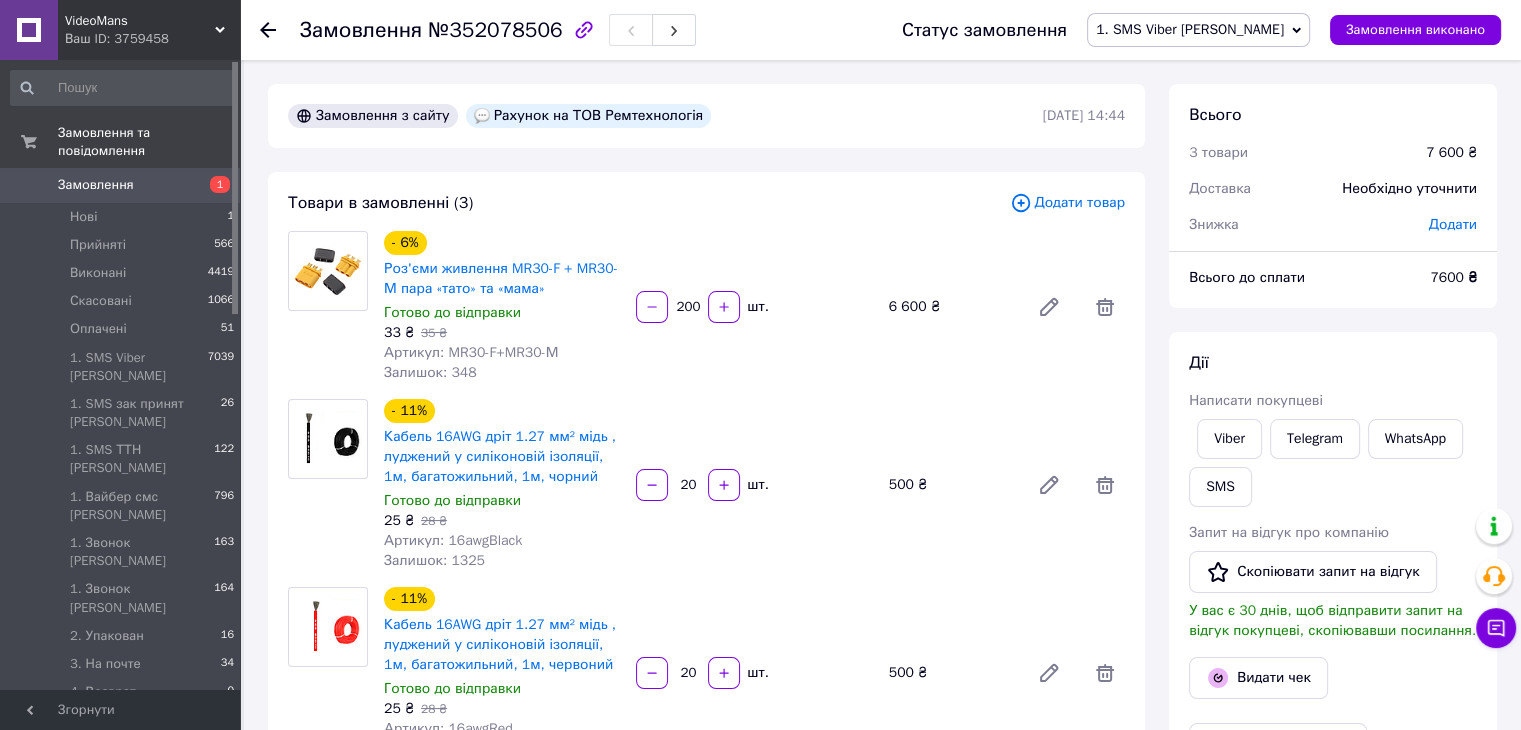 click on "- 11% Кабель 16AWG дріт 1.27 мм² мідь , луджений у силіконовій ізоляції, 1м, багатожильний, 1м, чорний Готово до відправки 25 ₴   28 ₴ Артикул: 16awgBlack Залишок: 1325 20   шт. 500 ₴" at bounding box center (754, 485) 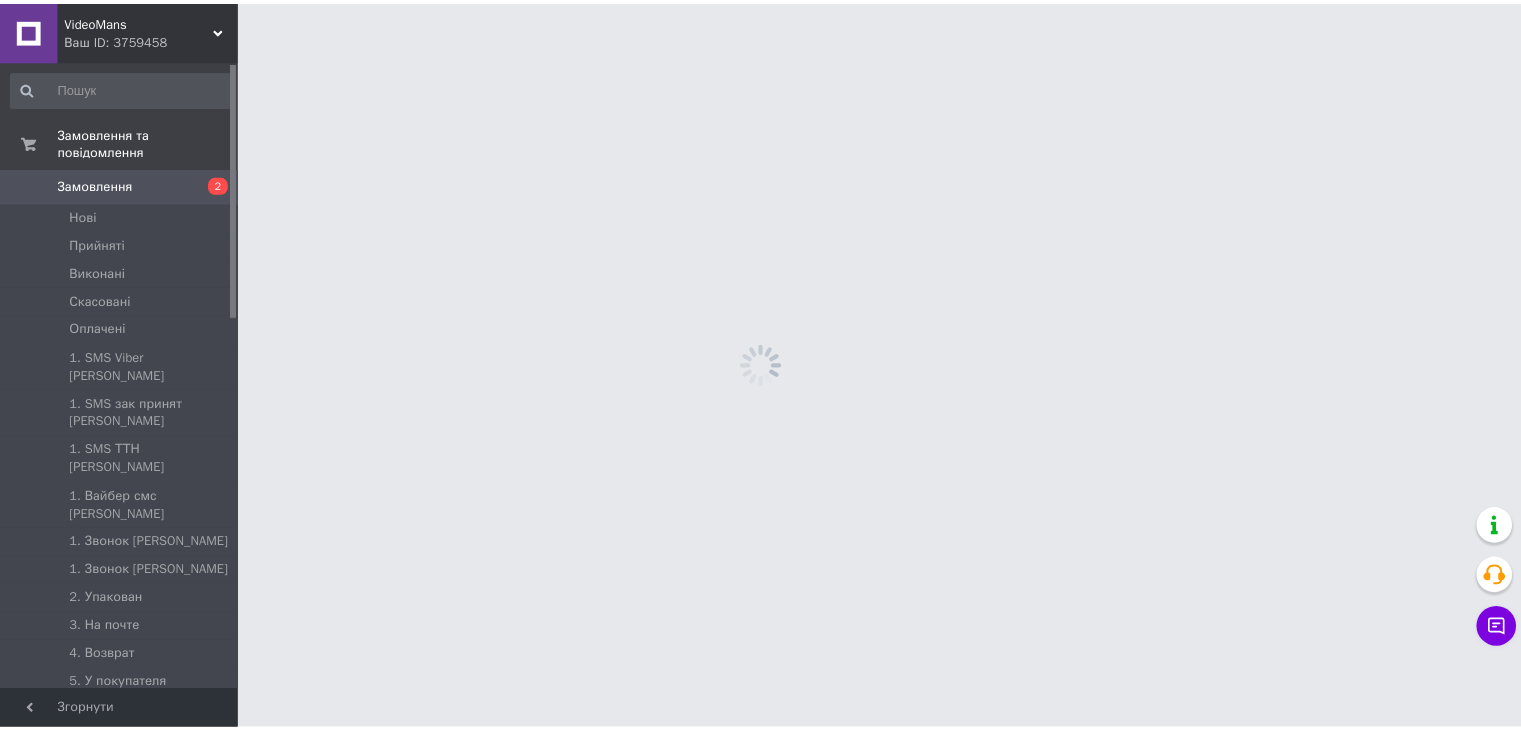 scroll, scrollTop: 0, scrollLeft: 0, axis: both 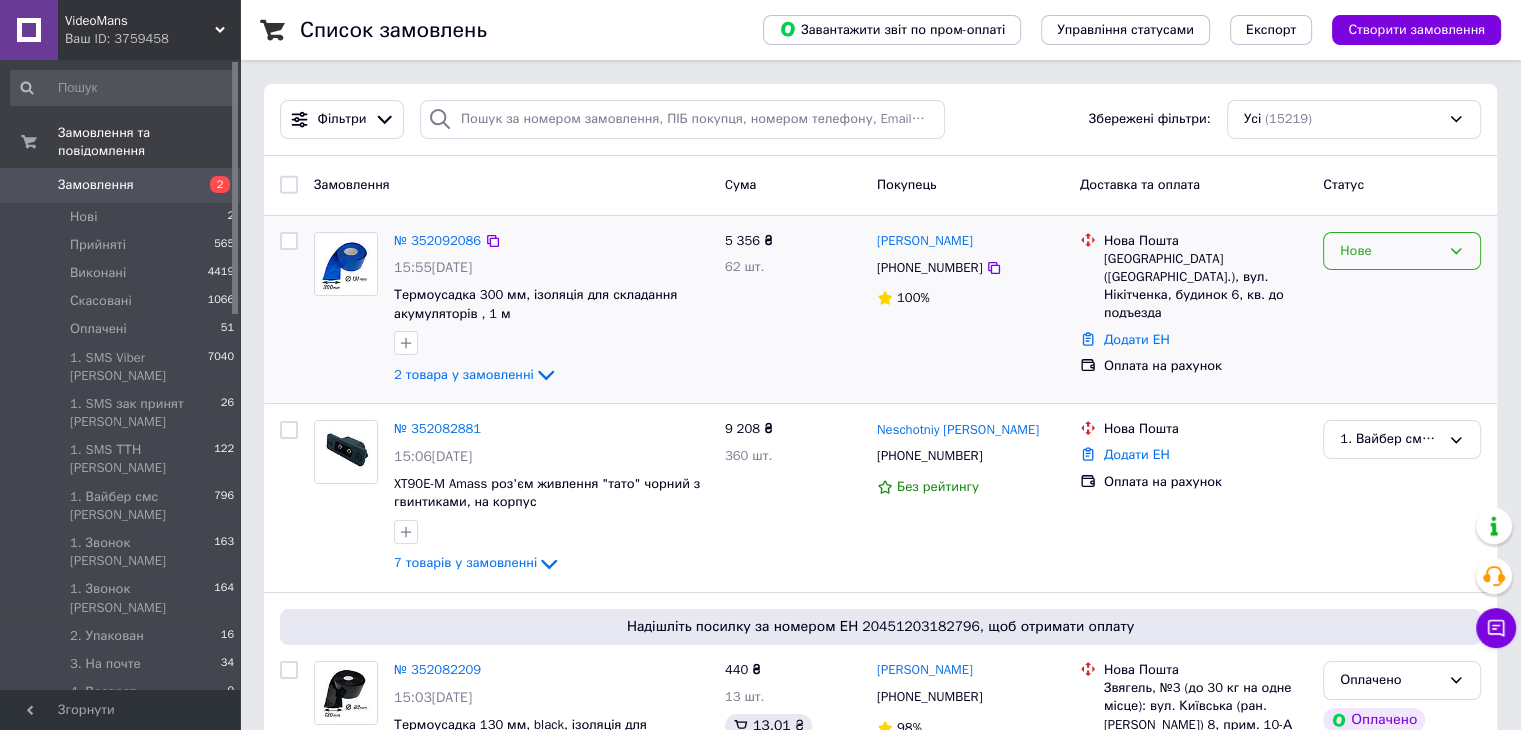 click on "Нове" at bounding box center [1402, 251] 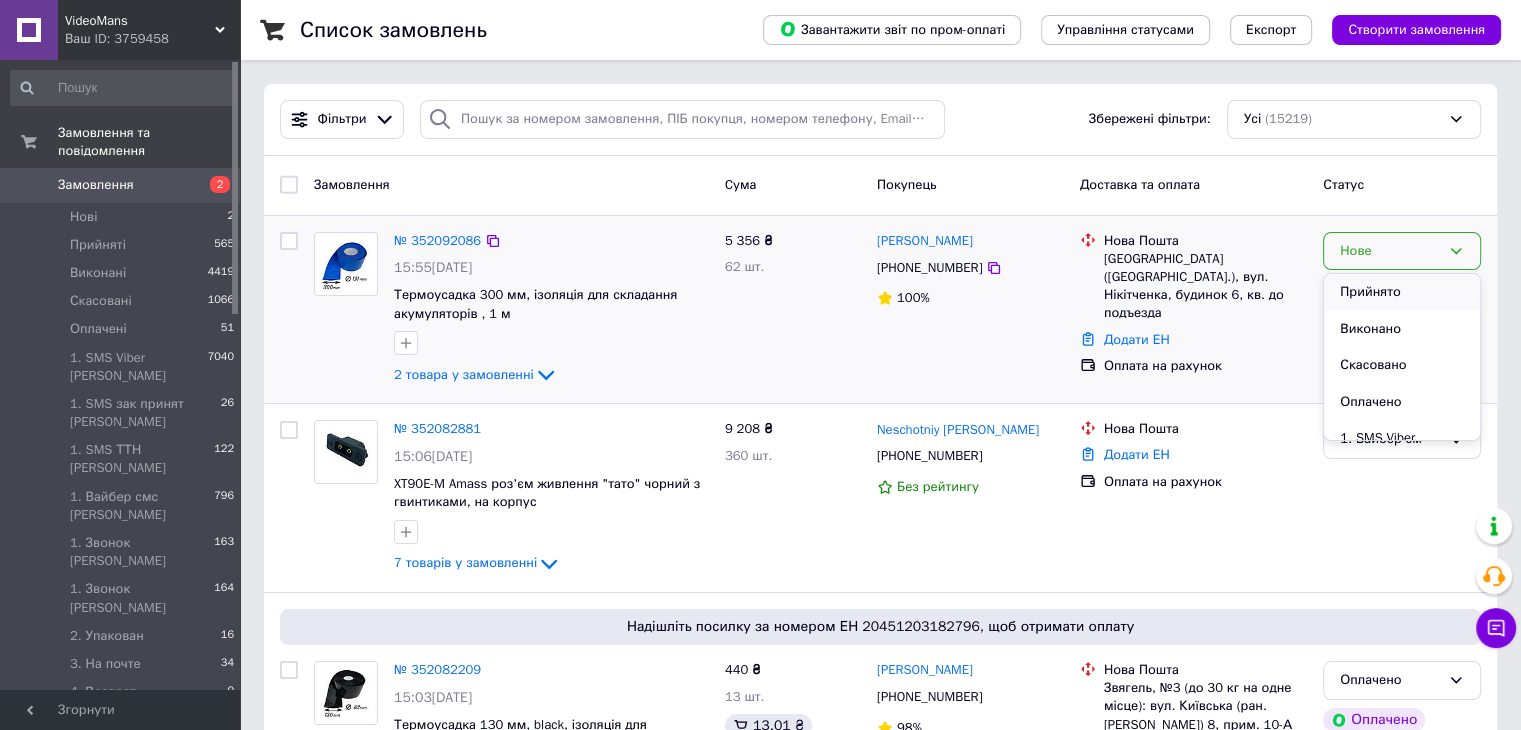 click on "Прийнято" at bounding box center [1402, 292] 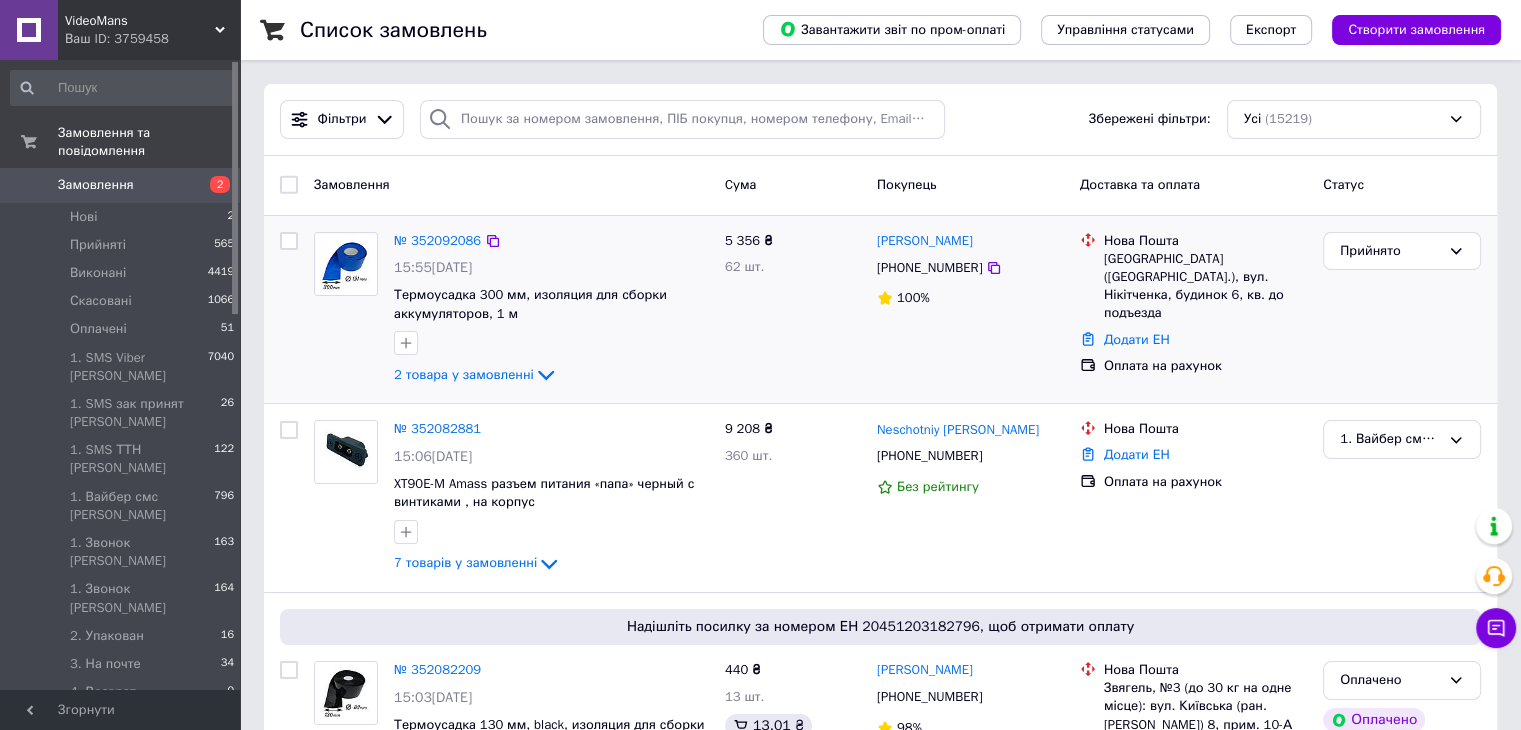 click on "Прийнято" at bounding box center [1390, 251] 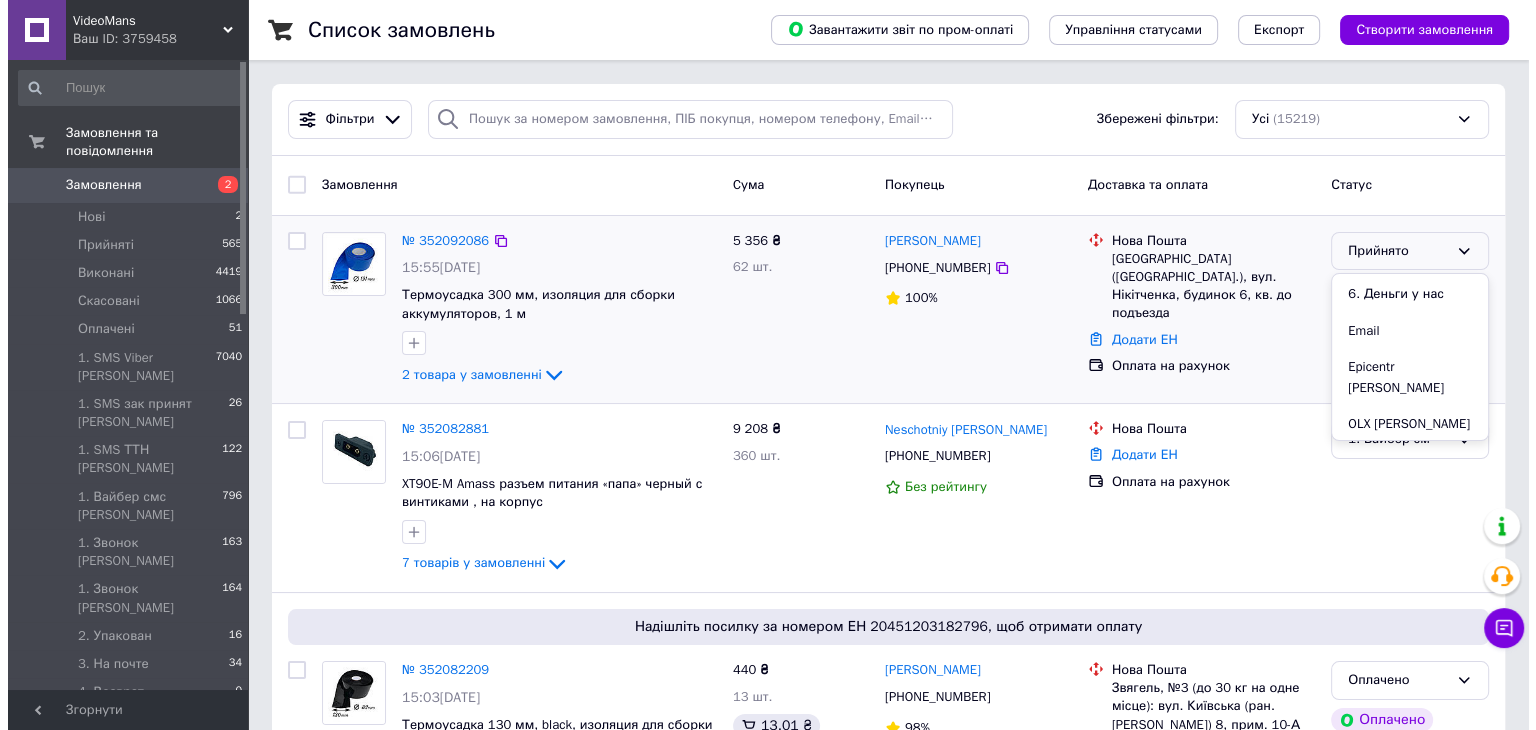 scroll, scrollTop: 562, scrollLeft: 0, axis: vertical 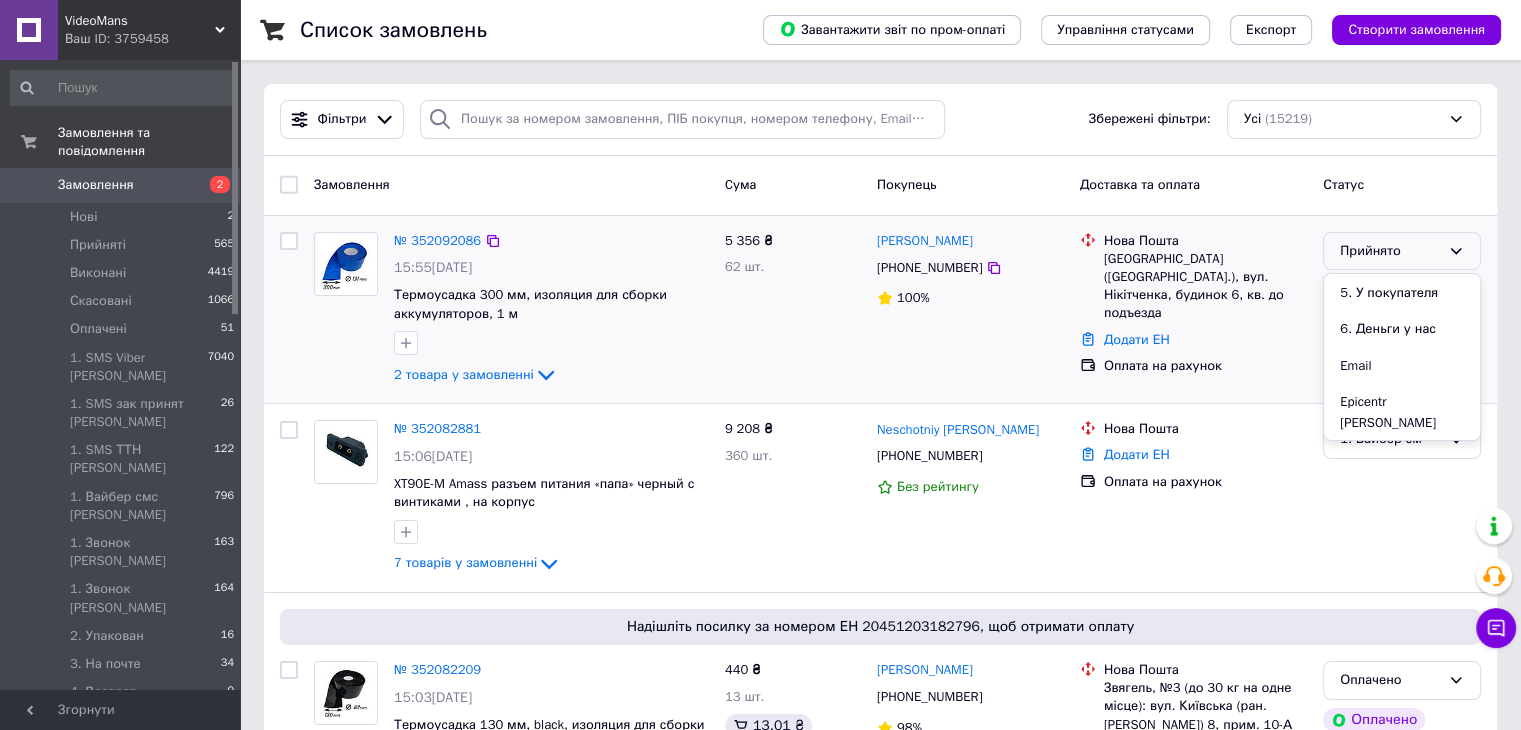 click on "SMS Telegram [PERSON_NAME]" at bounding box center [1402, 506] 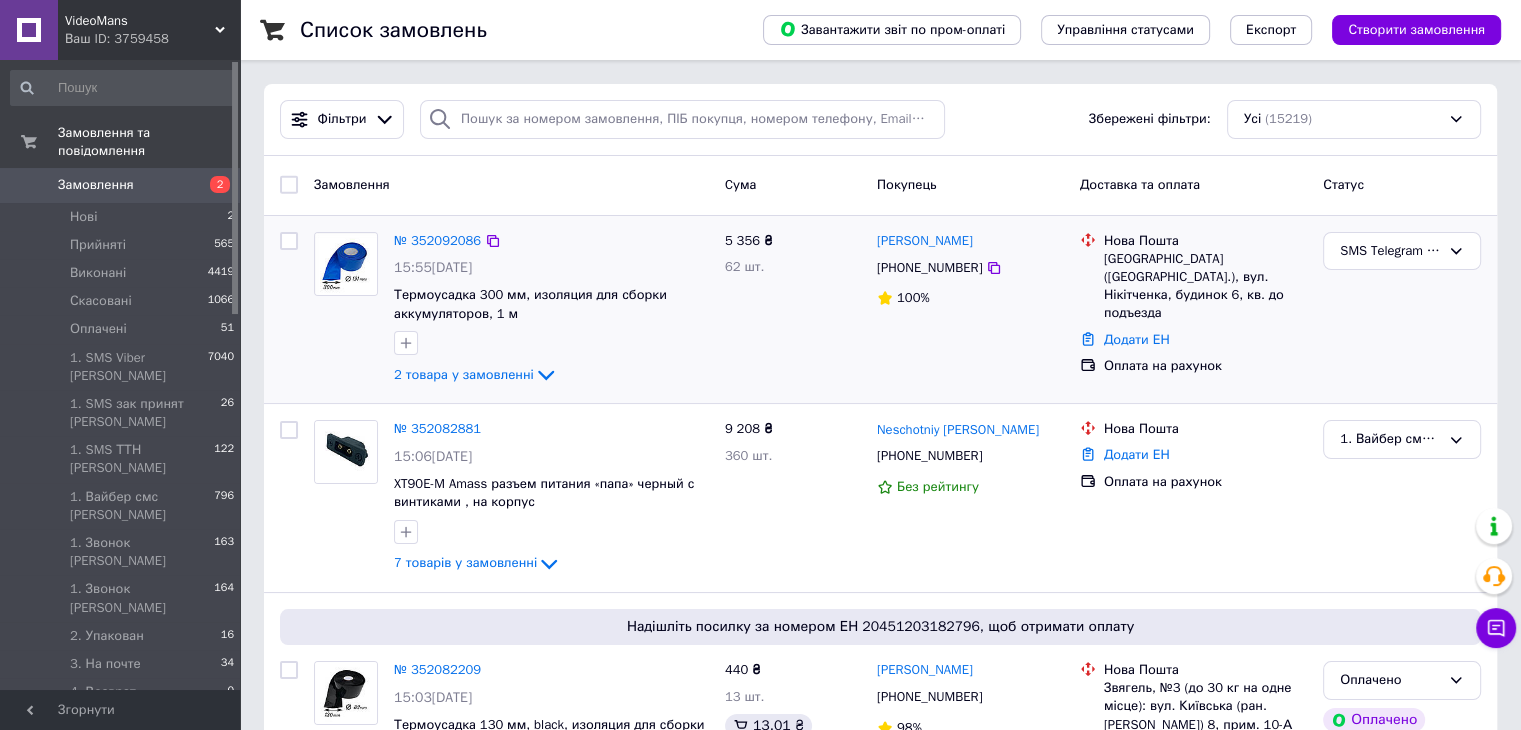 click on "2 товара у замовленні" at bounding box center [464, 374] 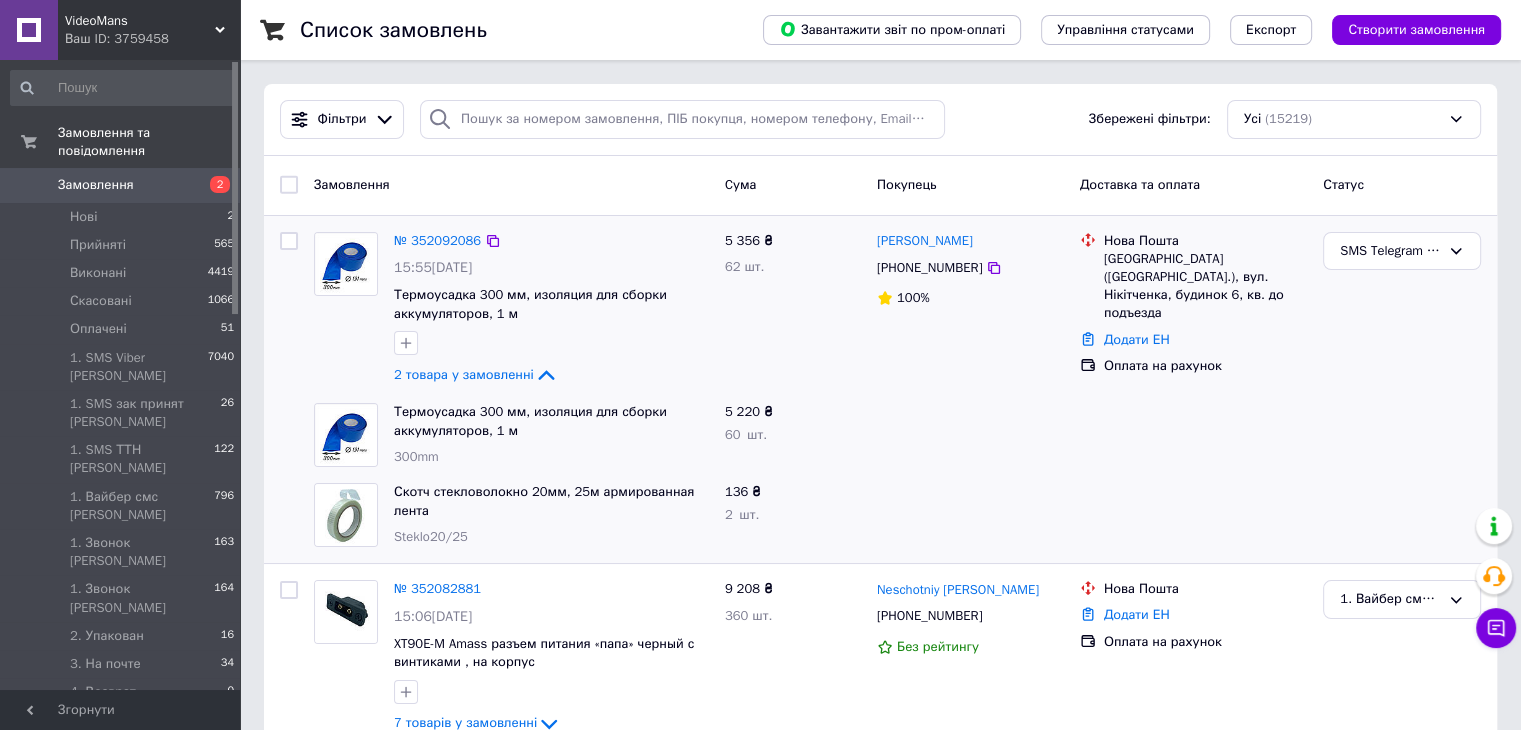click at bounding box center (970, 515) 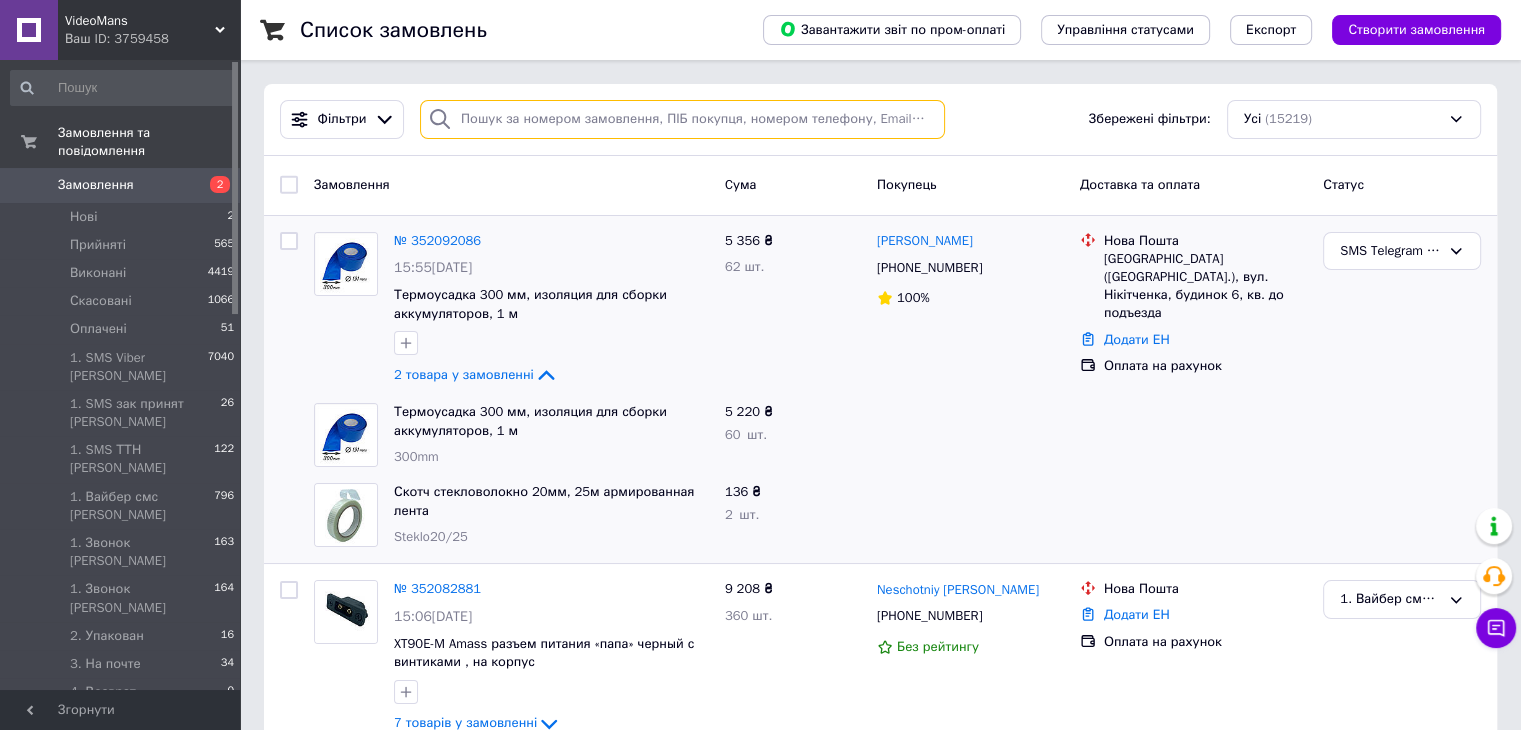 click at bounding box center (682, 119) 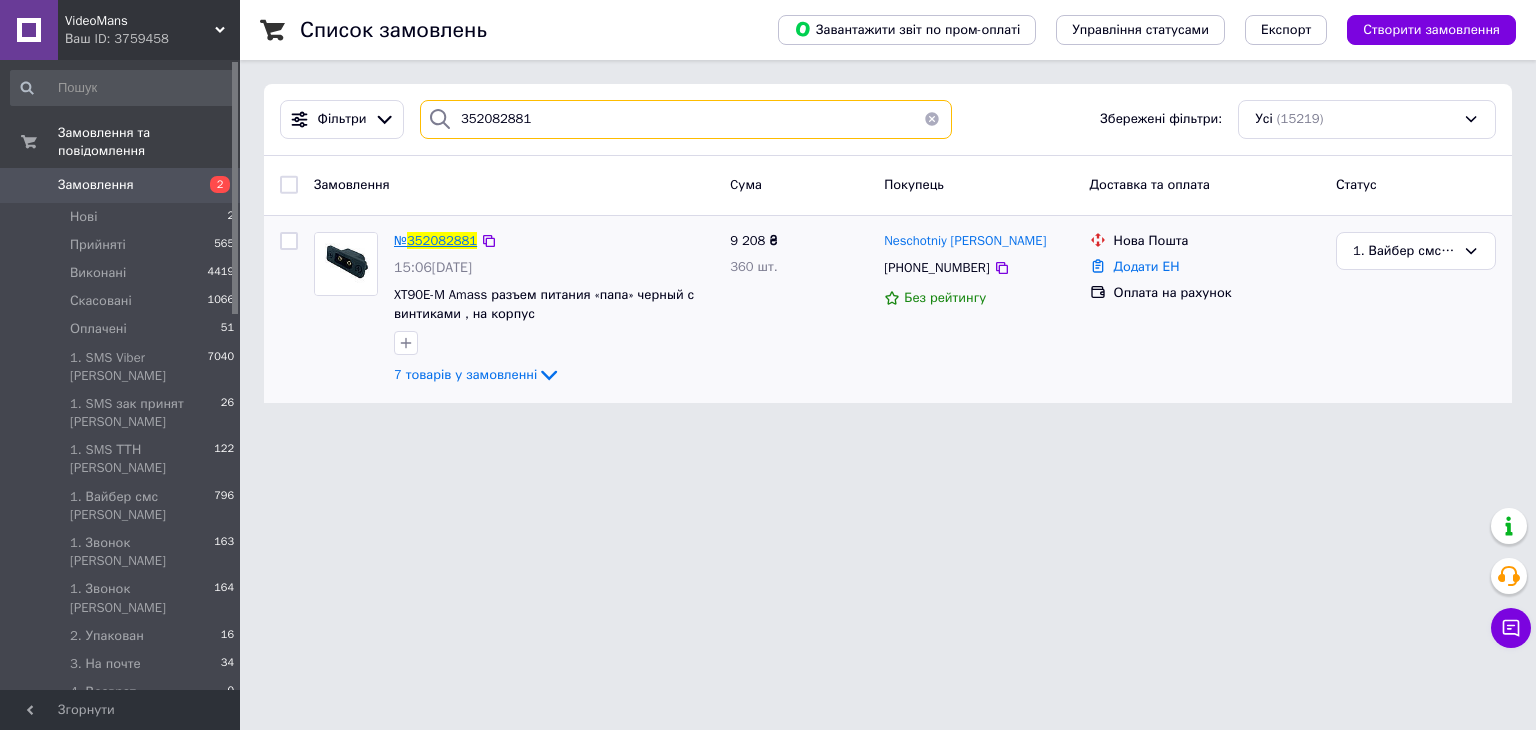 type on "352082881" 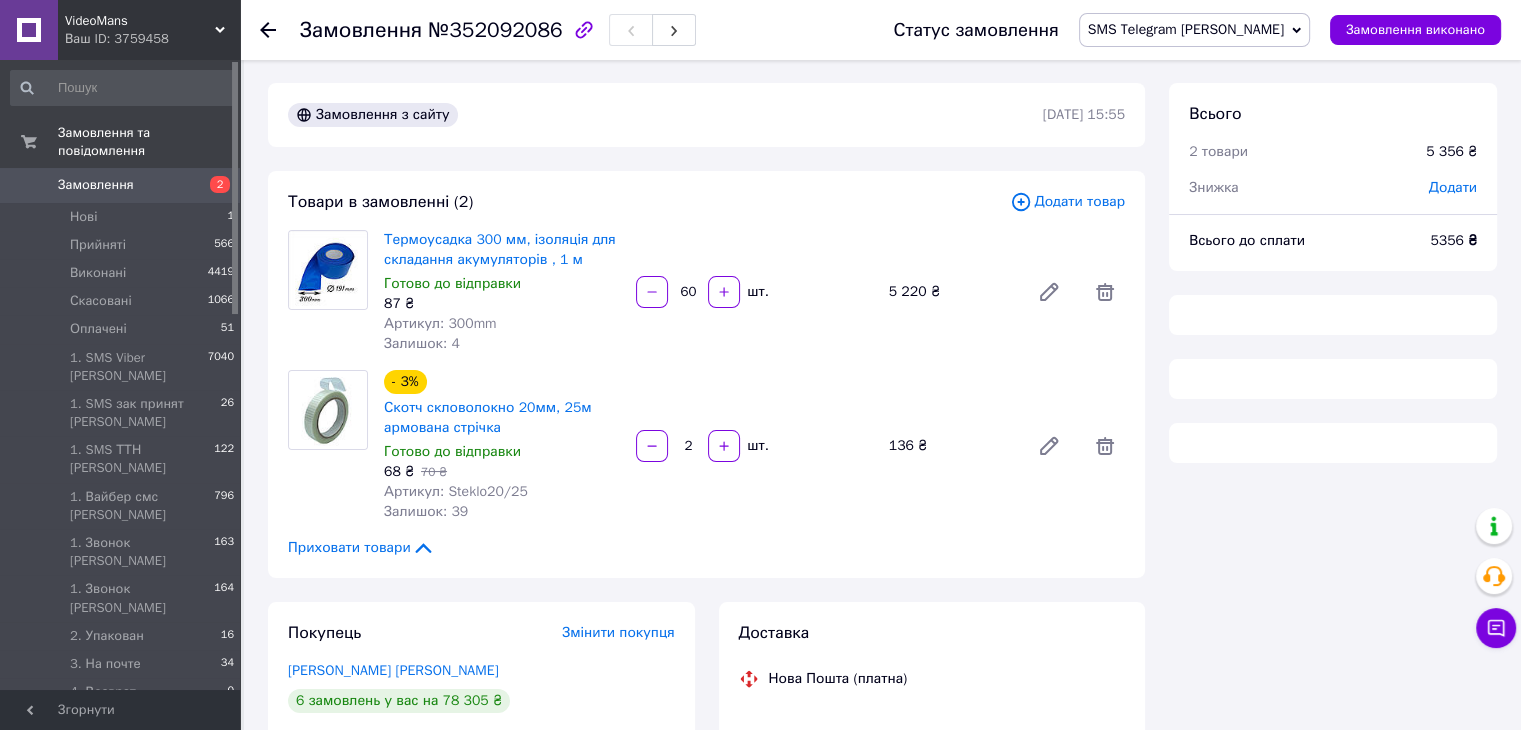 scroll, scrollTop: 0, scrollLeft: 0, axis: both 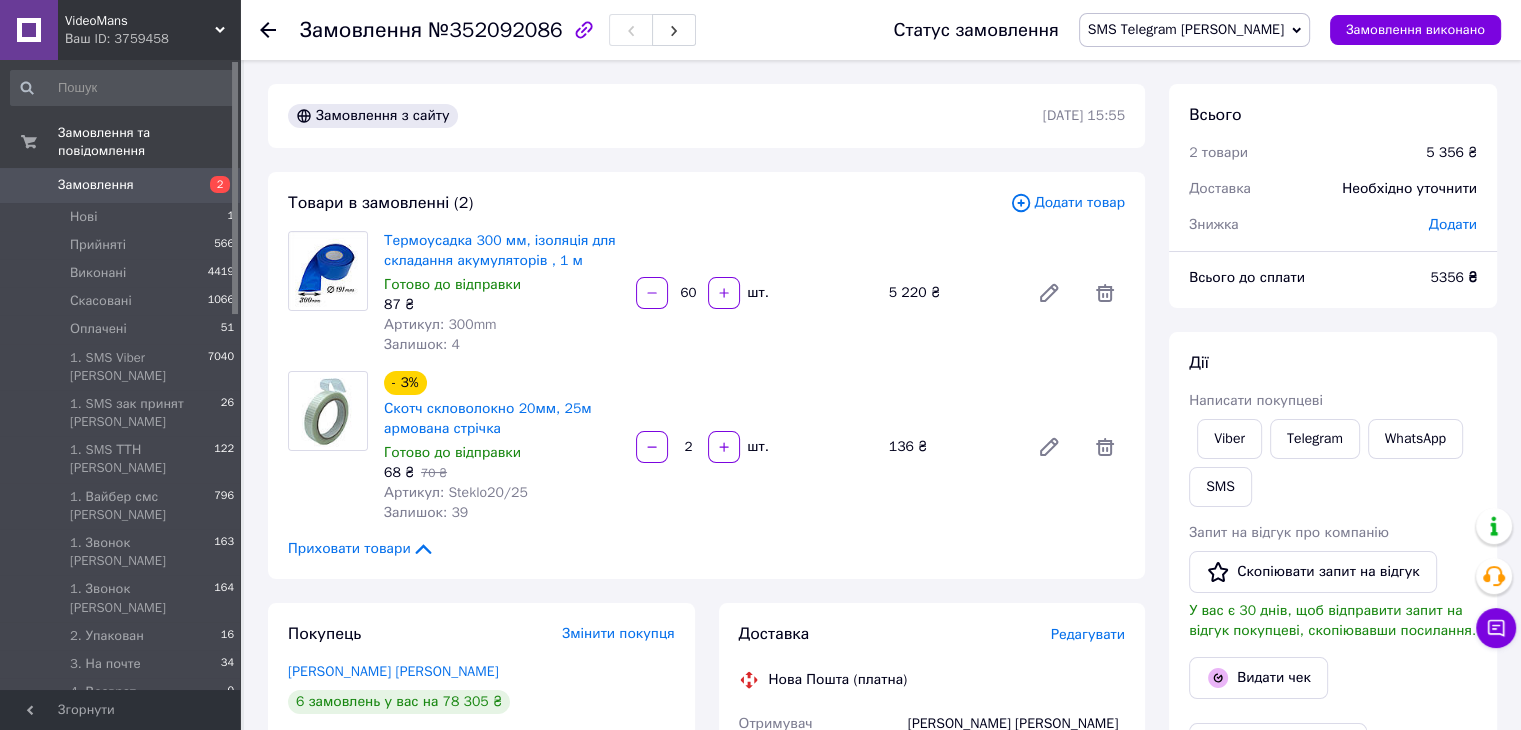 click on "Товари в замовленні (2) Додати товар Термоусадка 300 мм, ізоляція для складання акумуляторів , 1 м Готово до відправки 87 ₴ Артикул: 300mm Залишок: 4 60   шт. 5 220 ₴ - 3% Скотч скловолокно 20мм, 25м армована стрічка Готово до відправки 68 ₴   70 ₴ Артикул: Steklo20/25 Залишок: 39 2   шт. 136 ₴ Приховати товари" at bounding box center (706, 375) 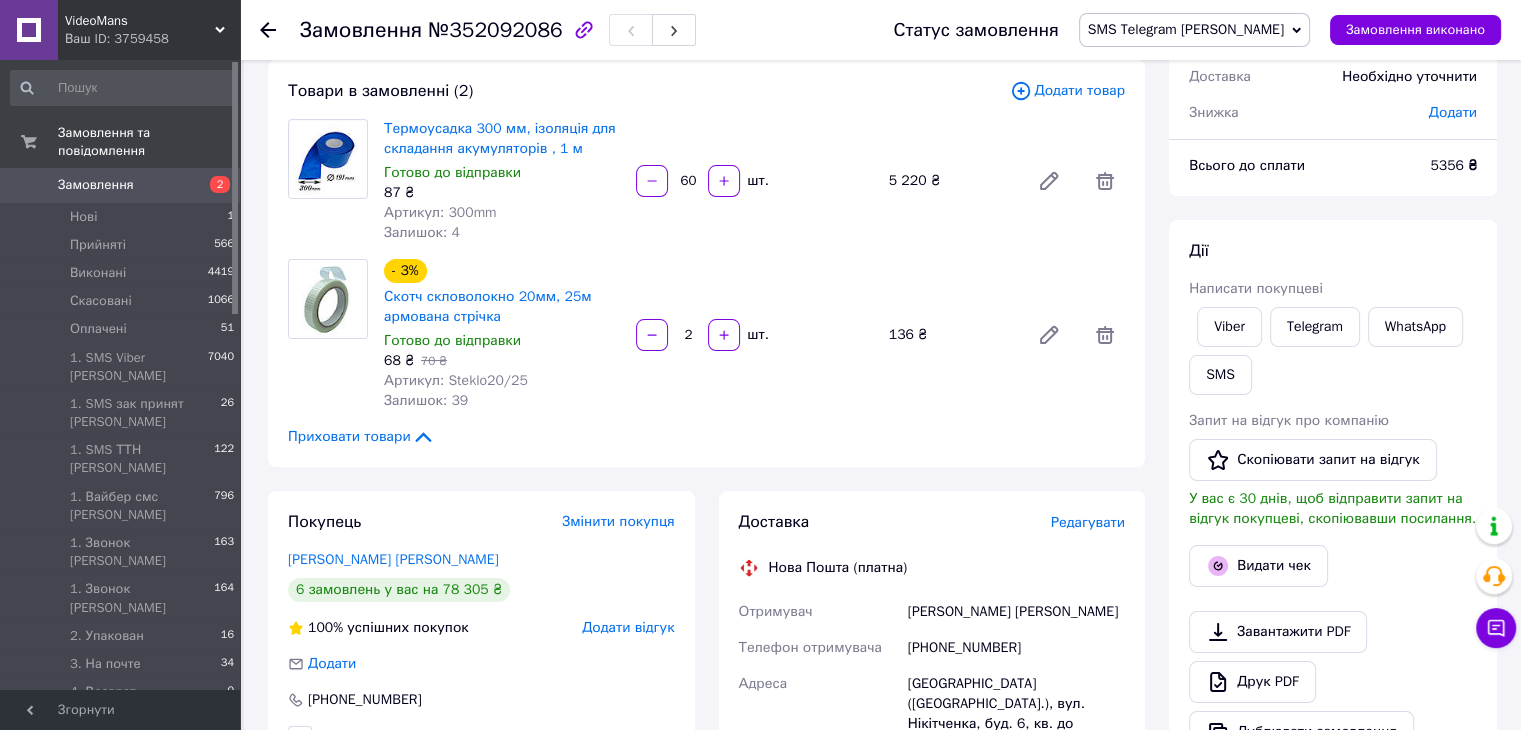scroll, scrollTop: 200, scrollLeft: 0, axis: vertical 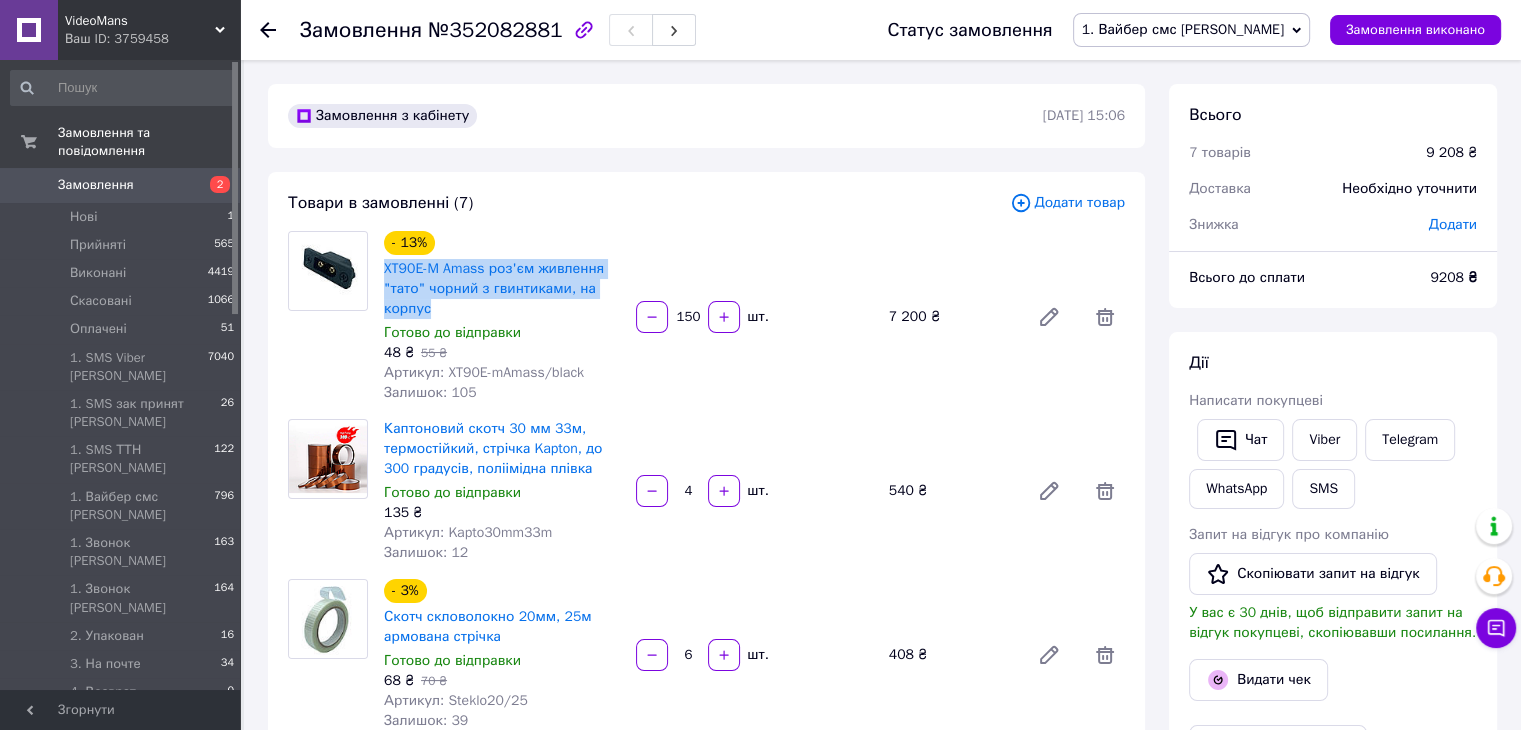drag, startPoint x: 445, startPoint y: 304, endPoint x: 377, endPoint y: 265, distance: 78.39005 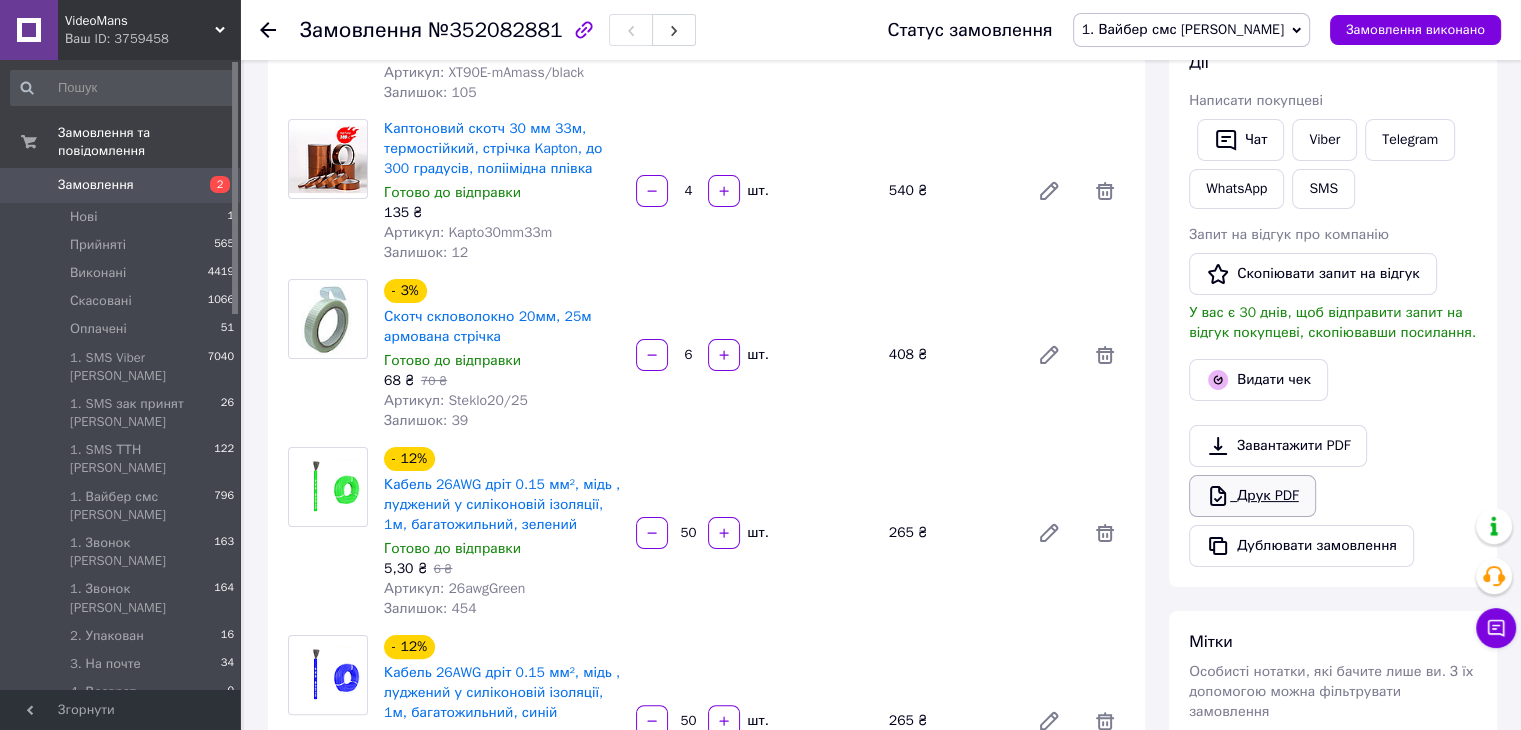 click on "Друк PDF" at bounding box center (1252, 496) 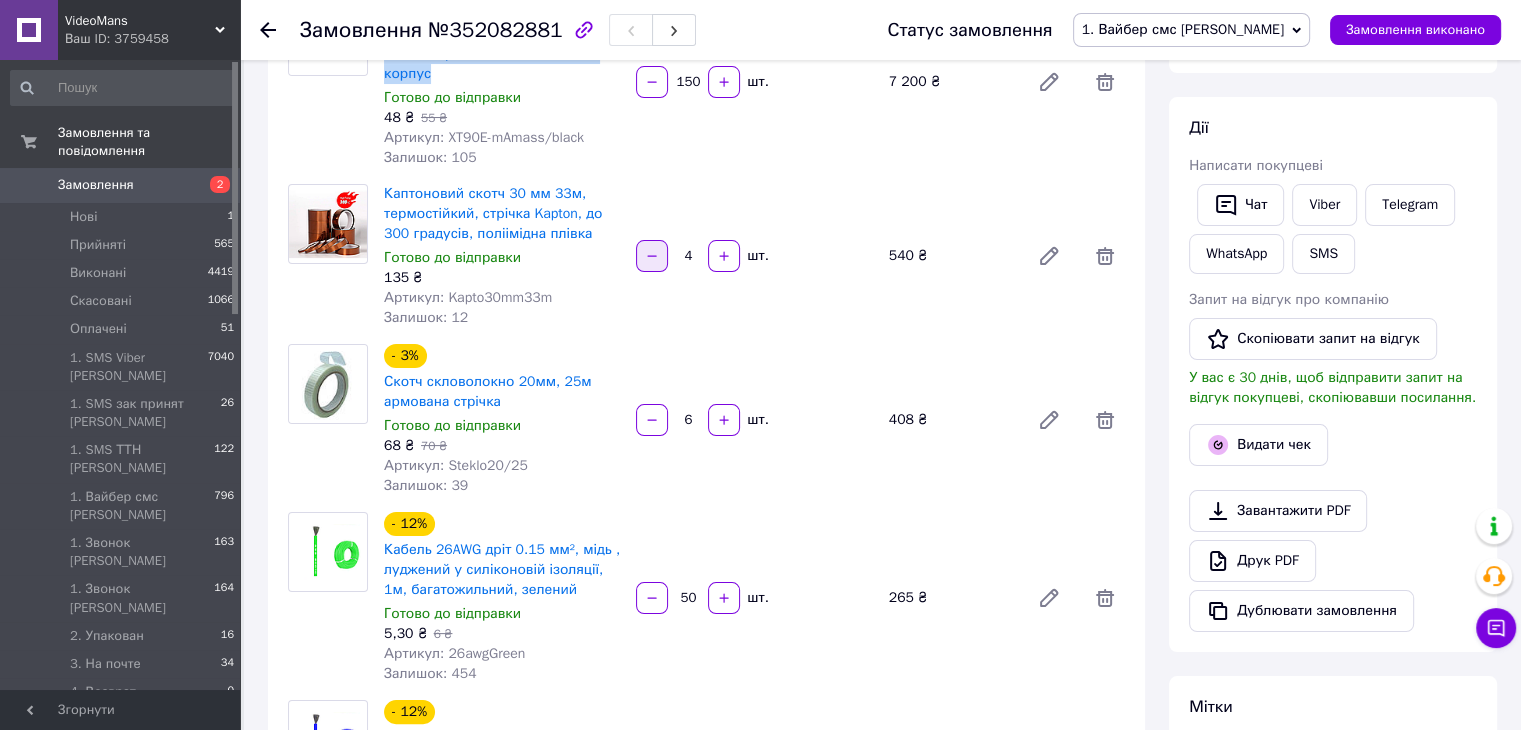 scroll, scrollTop: 200, scrollLeft: 0, axis: vertical 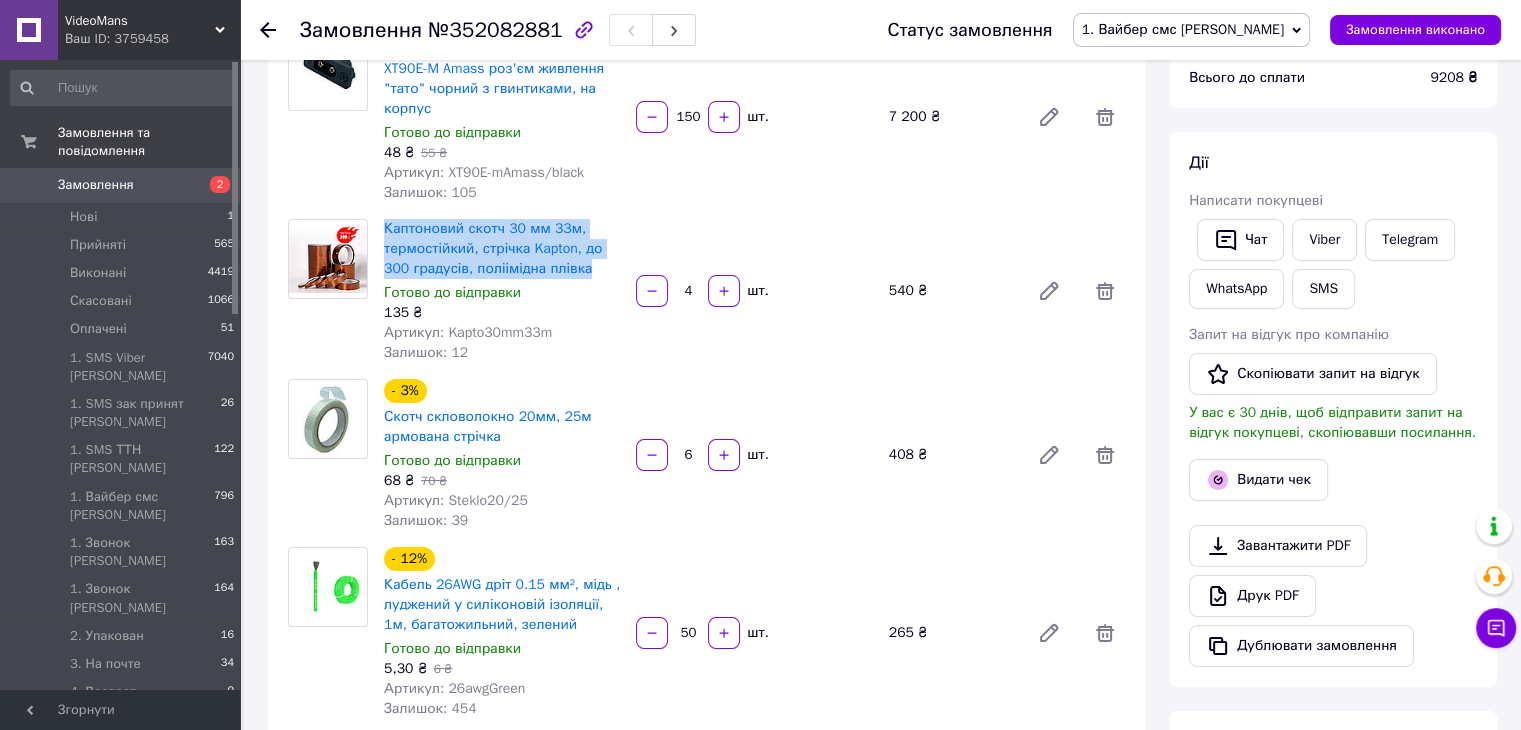 drag, startPoint x: 604, startPoint y: 275, endPoint x: 377, endPoint y: 224, distance: 232.65855 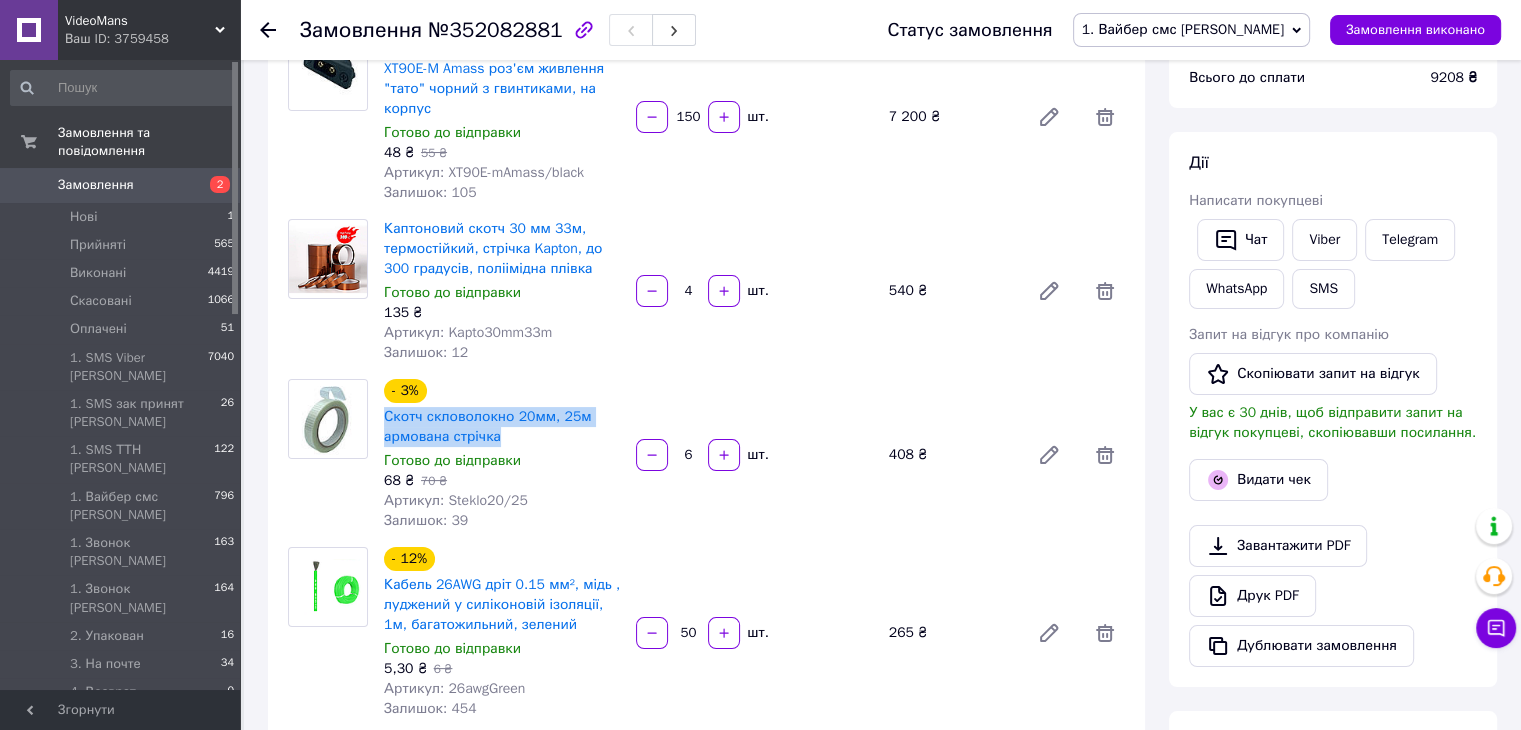 drag, startPoint x: 524, startPoint y: 443, endPoint x: 376, endPoint y: 415, distance: 150.62537 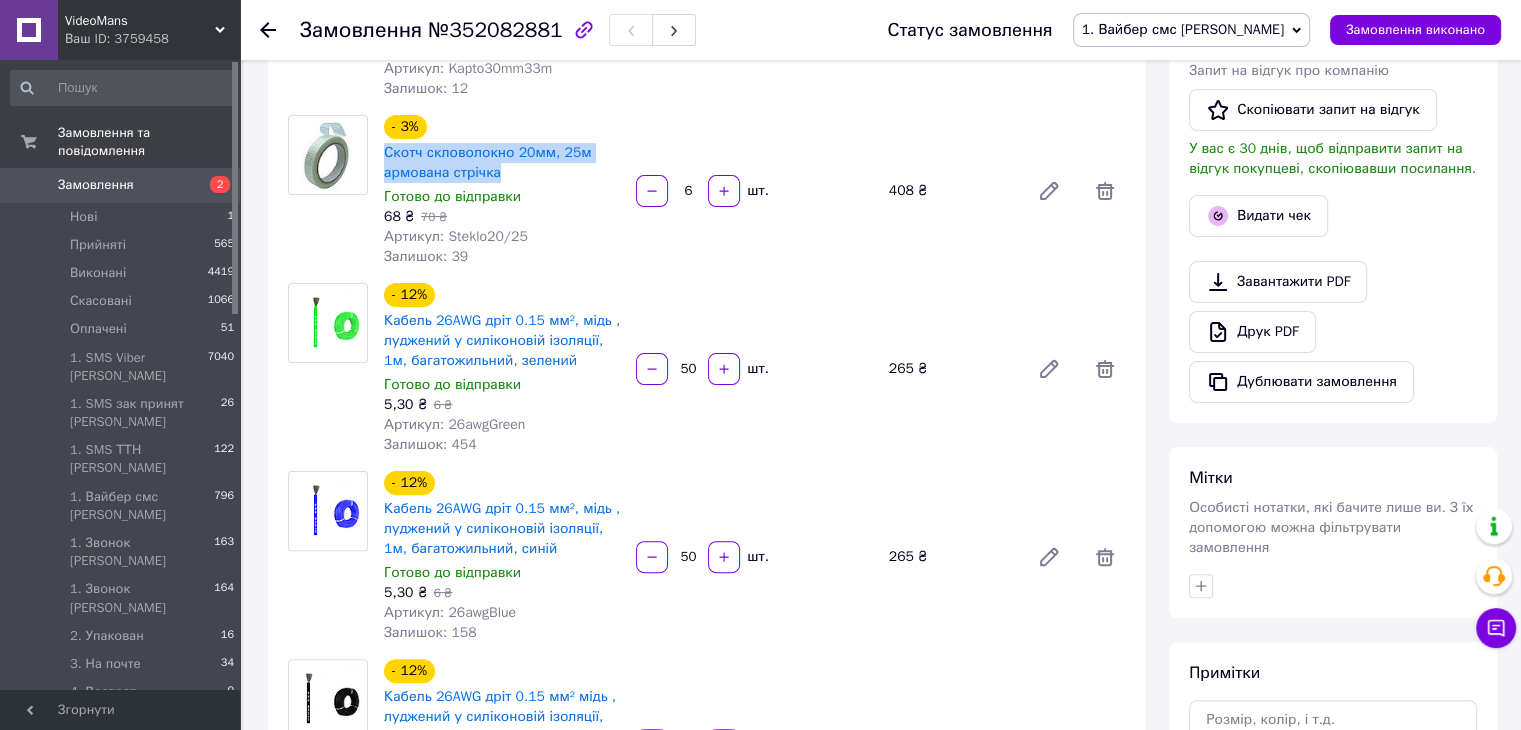 scroll, scrollTop: 500, scrollLeft: 0, axis: vertical 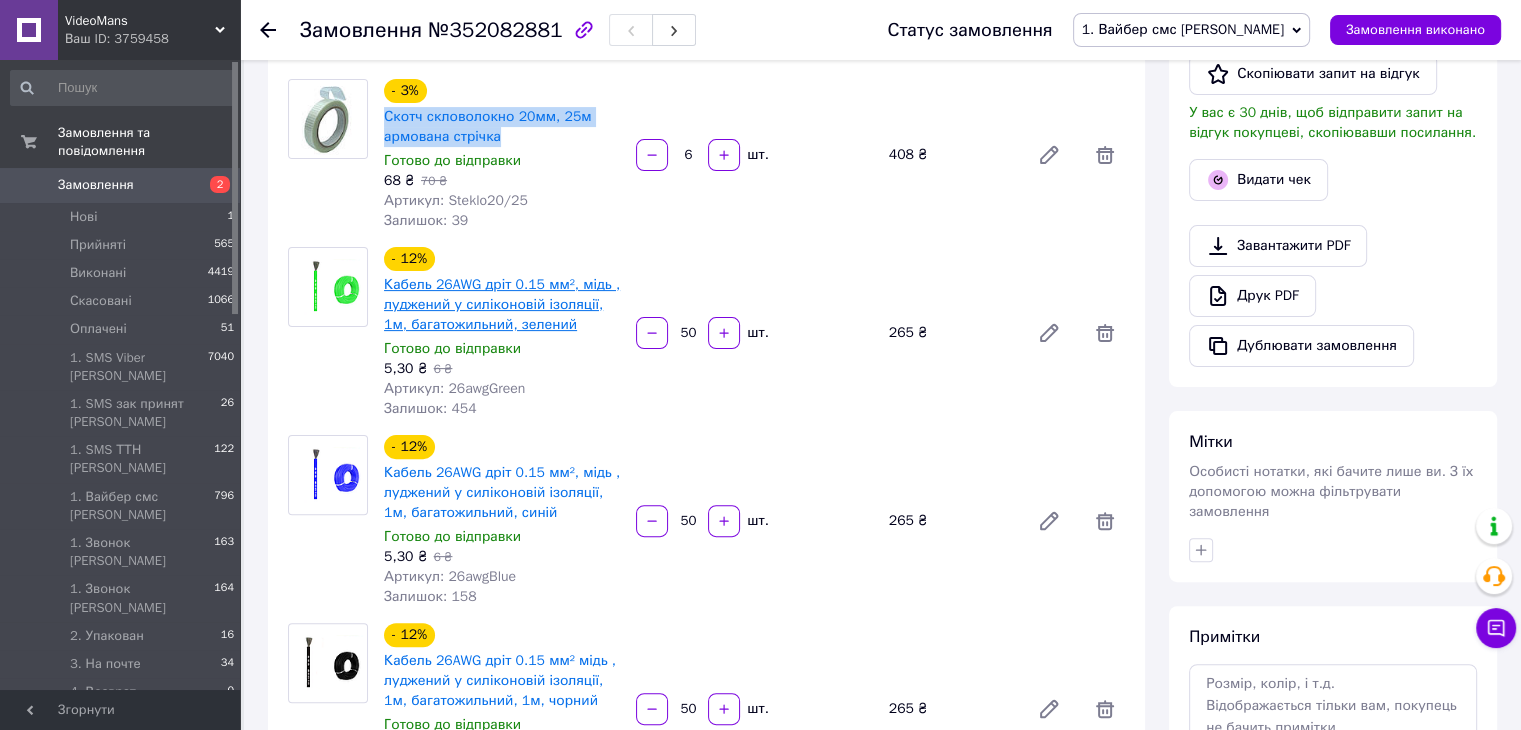 click on "Кабель 26AWG дріт 0.15 мм², мідь , луджений у силіконовій ізоляції, 1м, багатожильний, зелений" at bounding box center (502, 304) 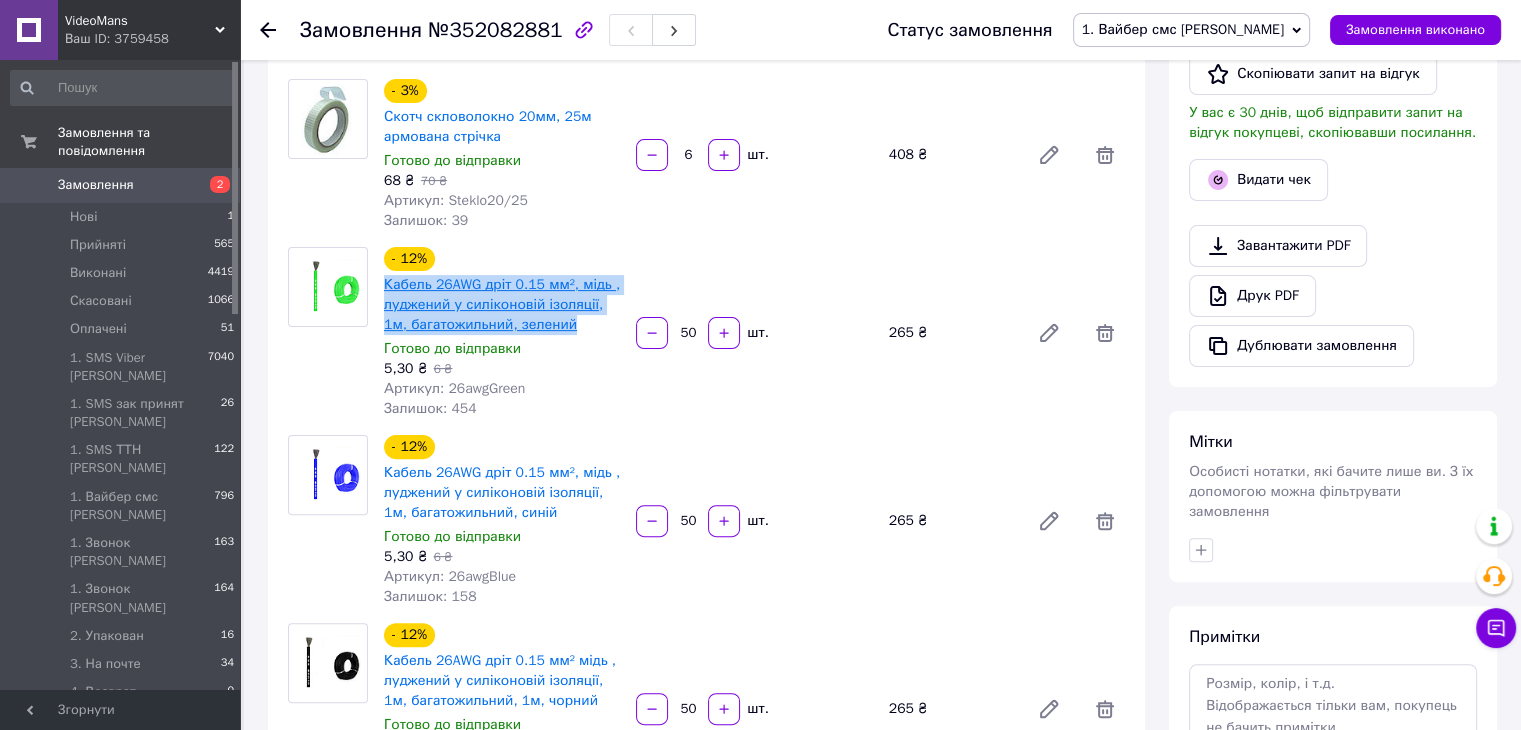 drag, startPoint x: 548, startPoint y: 329, endPoint x: 384, endPoint y: 288, distance: 169.04733 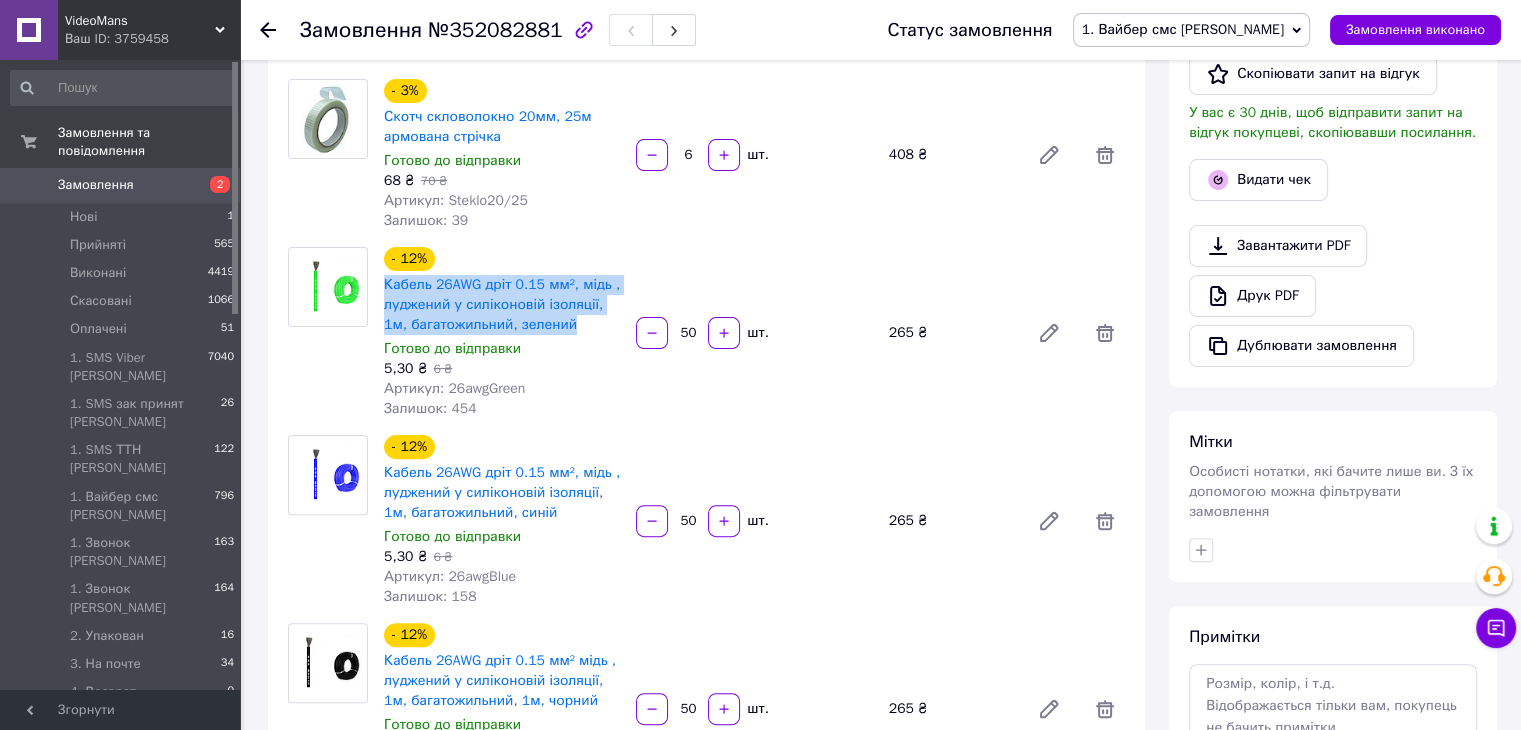 copy on "Кабель 26AWG дріт 0.15 мм², мідь , луджений у силіконовій ізоляції, 1м, багатожильний, зелений" 